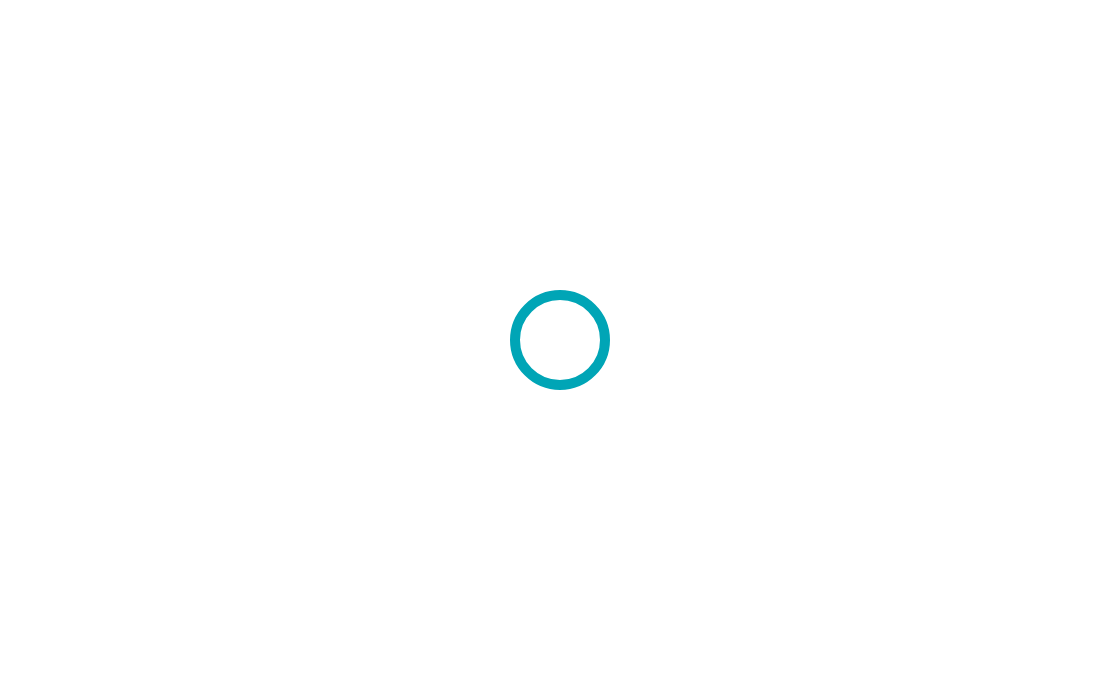 scroll, scrollTop: 0, scrollLeft: 0, axis: both 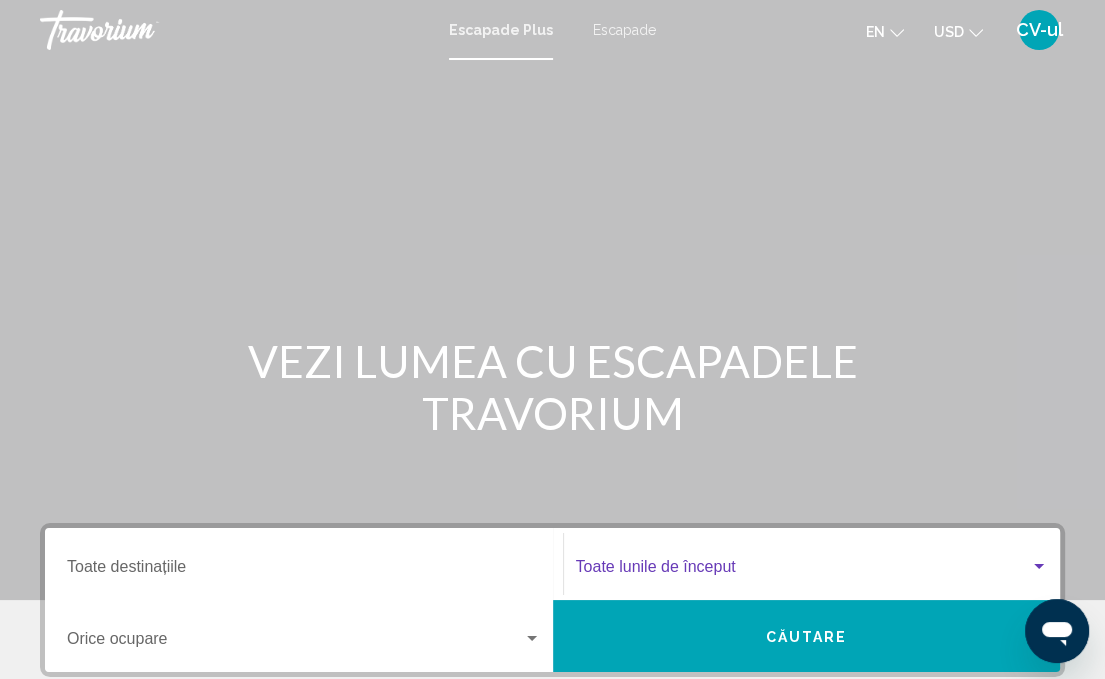 click at bounding box center (1039, 566) 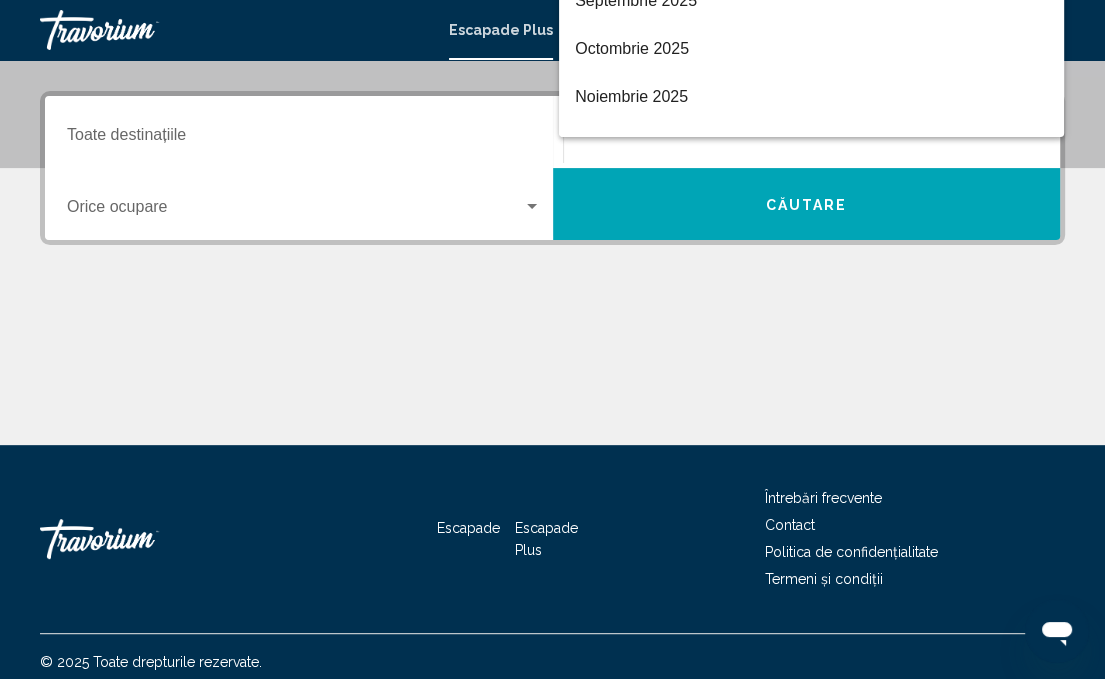scroll, scrollTop: 442, scrollLeft: 0, axis: vertical 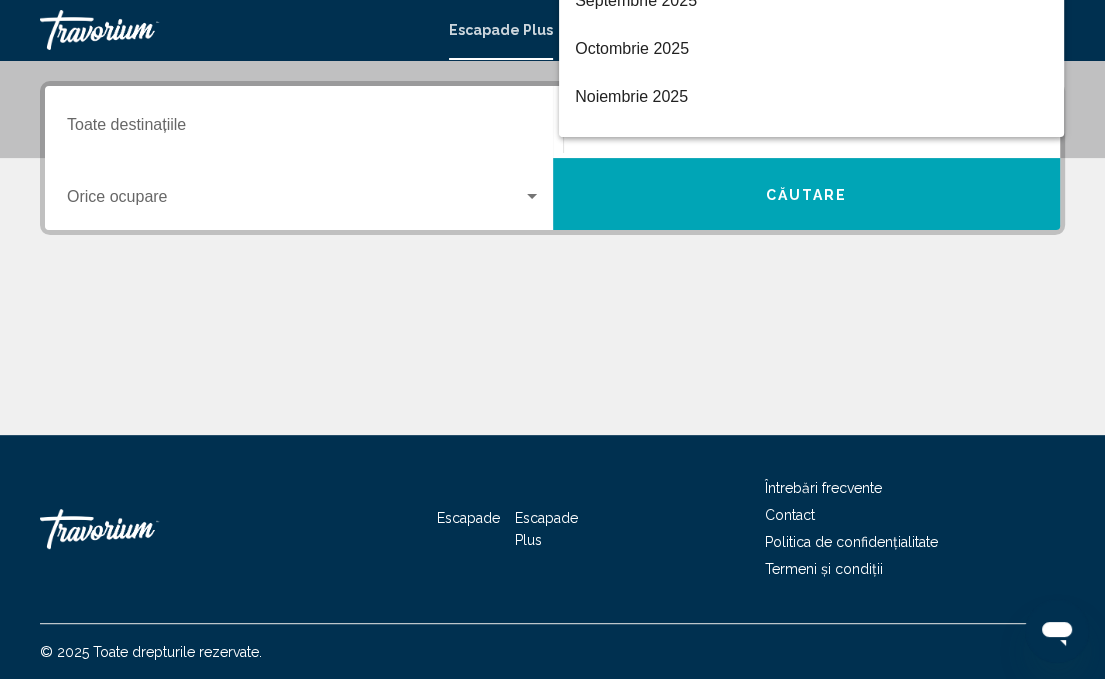 click at bounding box center (552, 339) 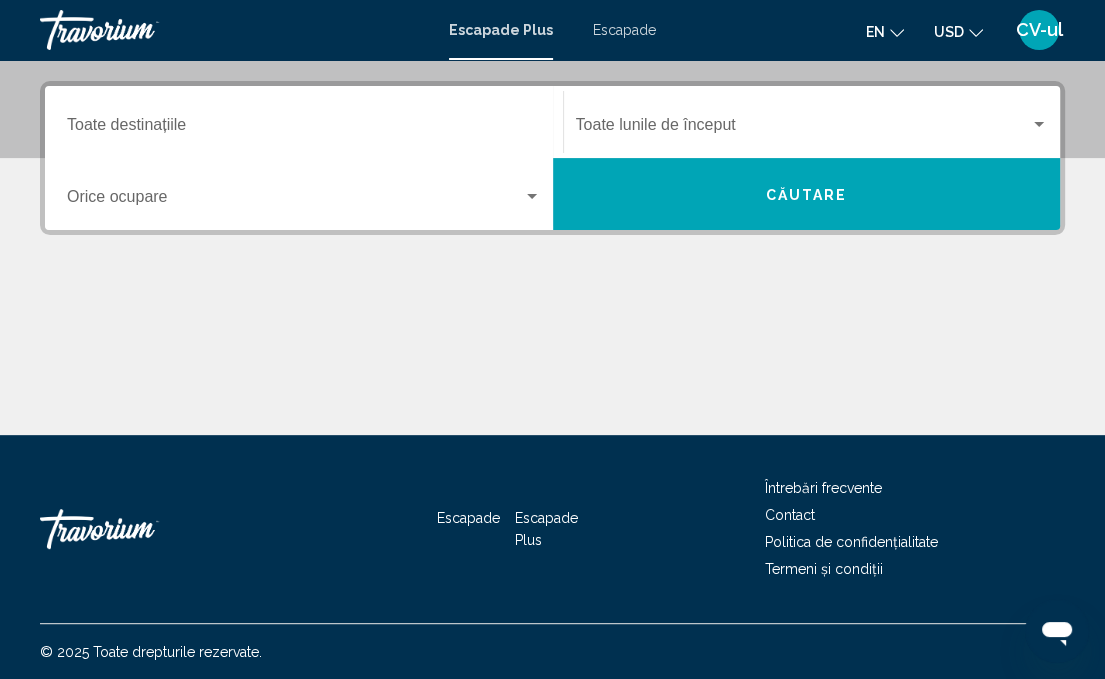 click at bounding box center [532, 197] 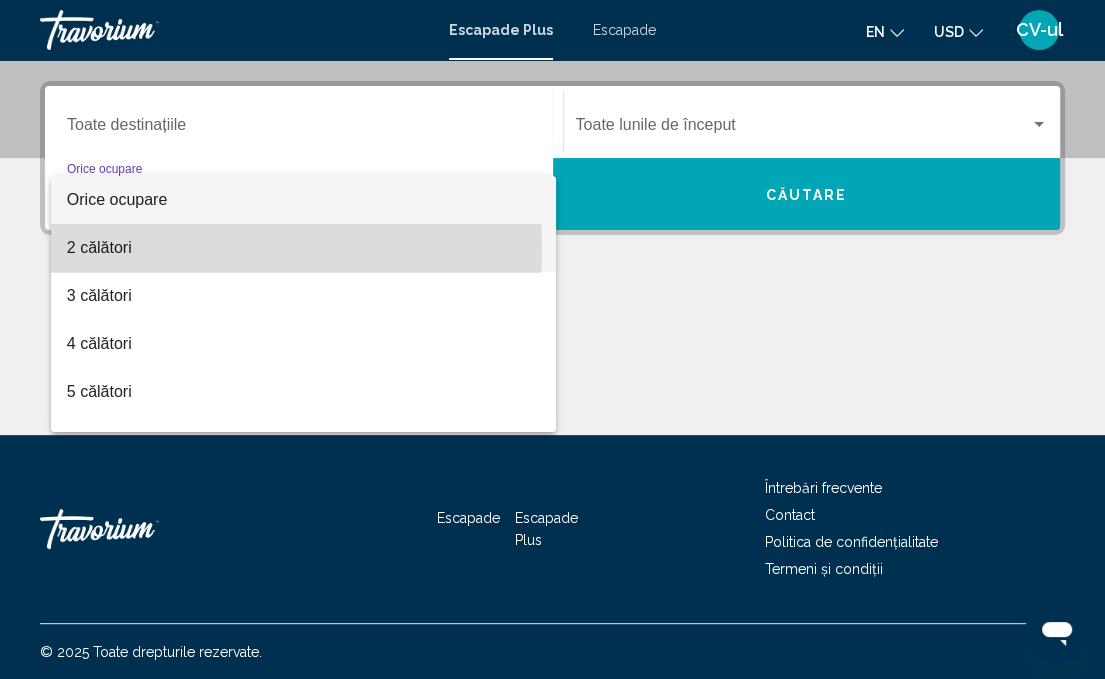click on "2 călători" at bounding box center [99, 247] 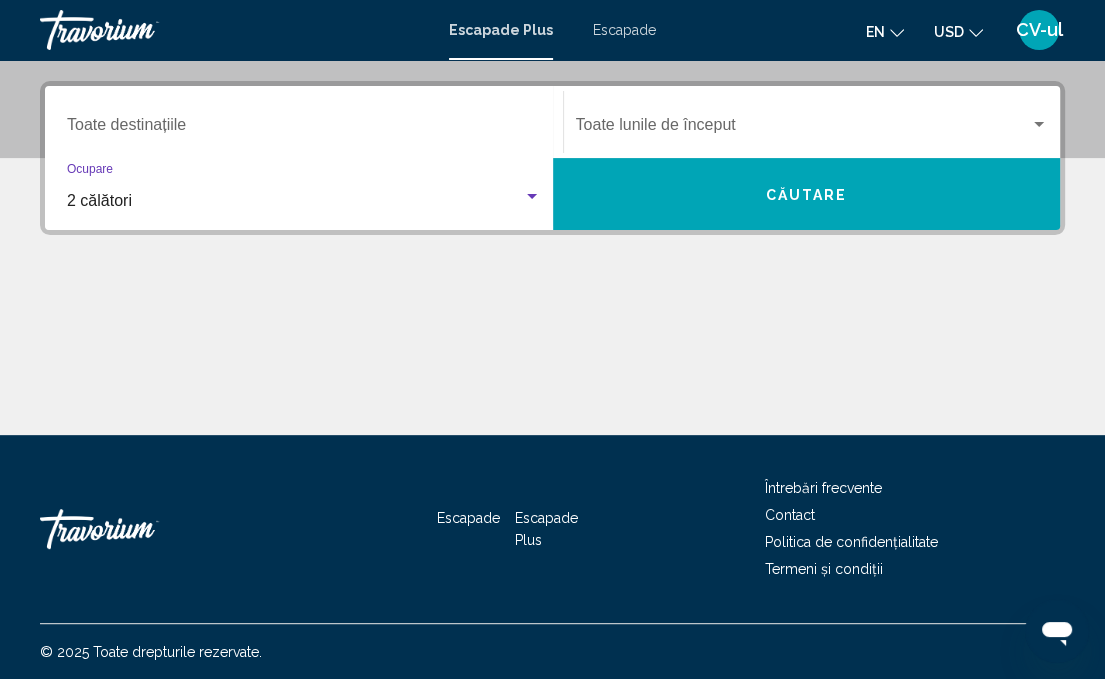 click on "Destinaţie Toate destinațiile" at bounding box center [304, 129] 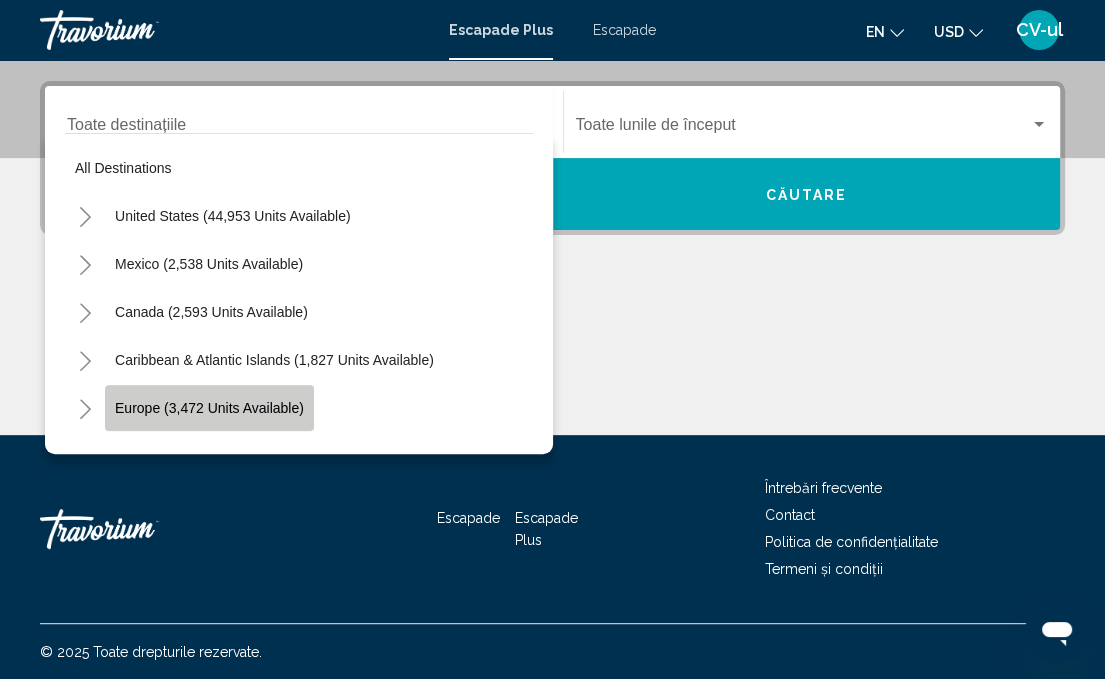 click on "Europe (3,472 units available)" 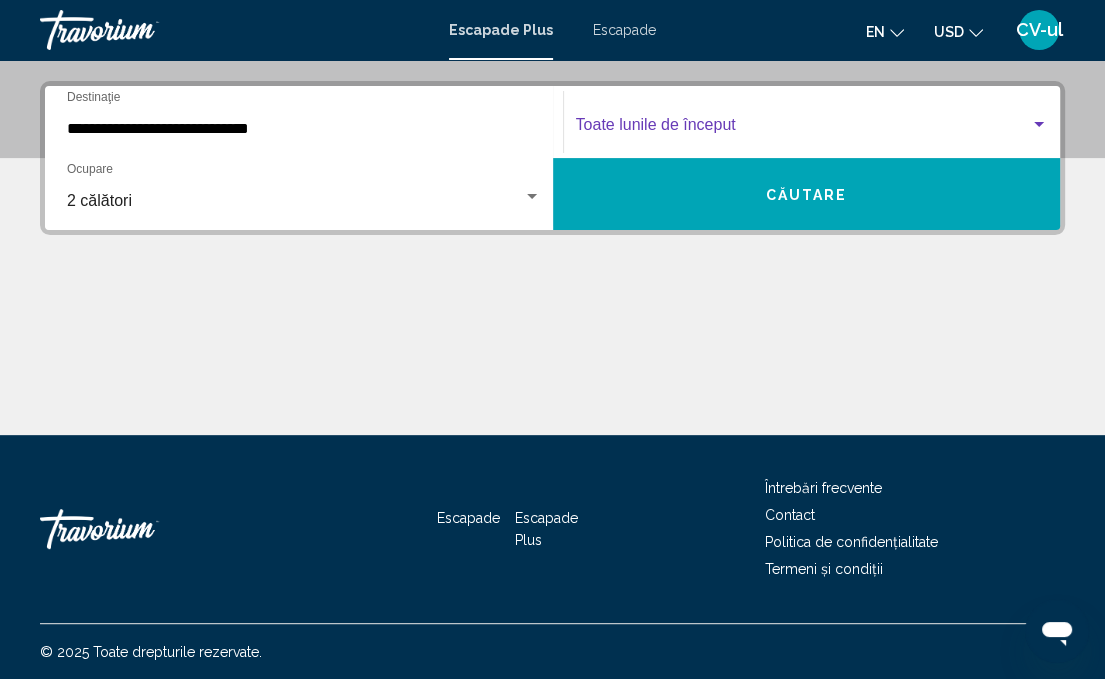 click at bounding box center (1039, 124) 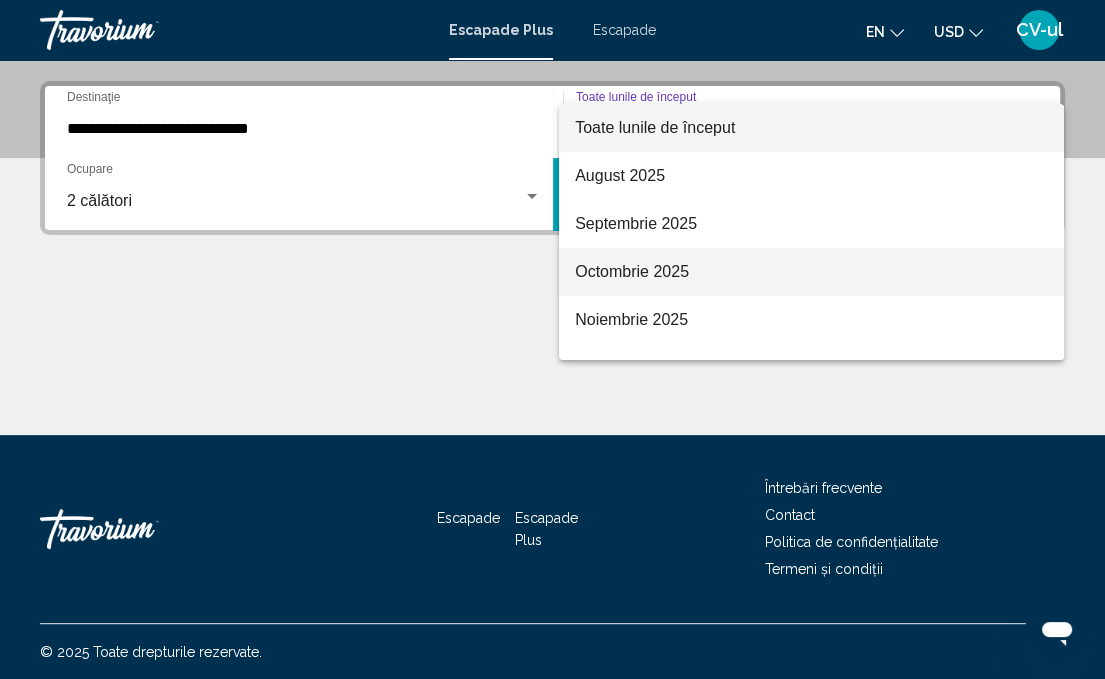 click on "Octombrie 2025" at bounding box center (632, 271) 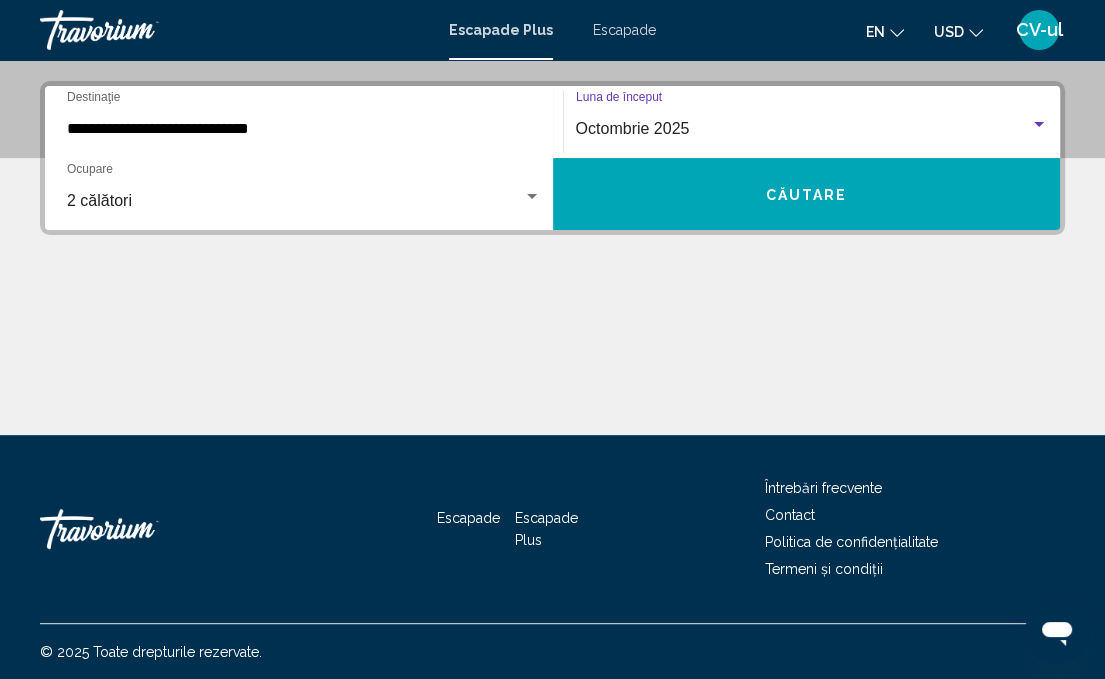 click on "Căutare" at bounding box center (806, 195) 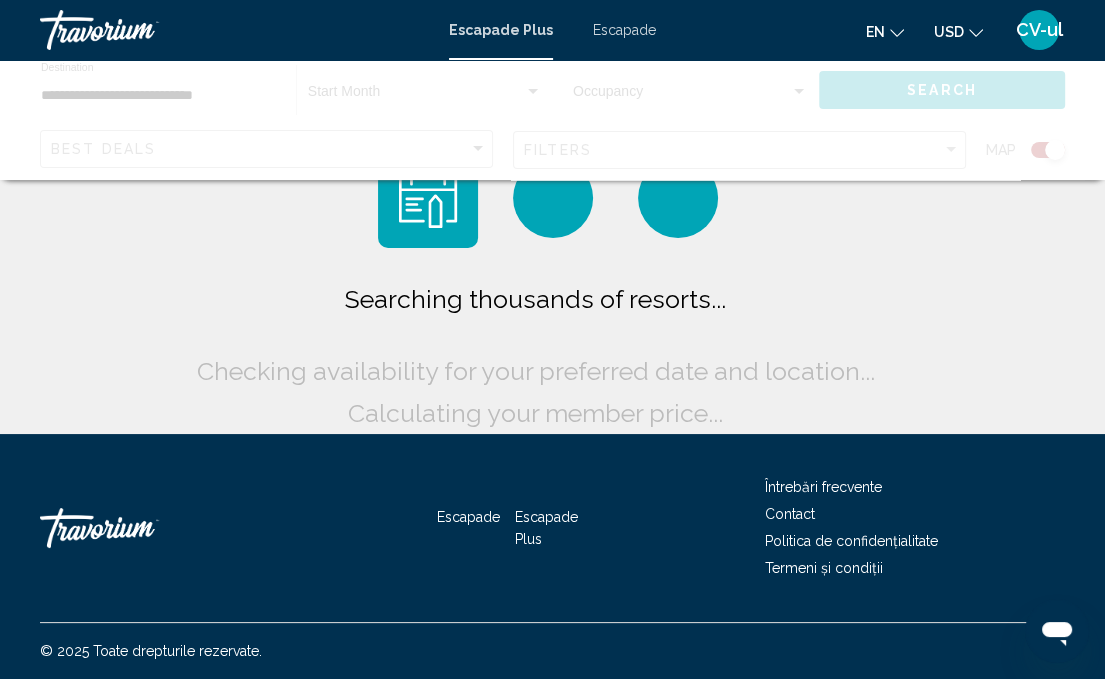scroll, scrollTop: 0, scrollLeft: 0, axis: both 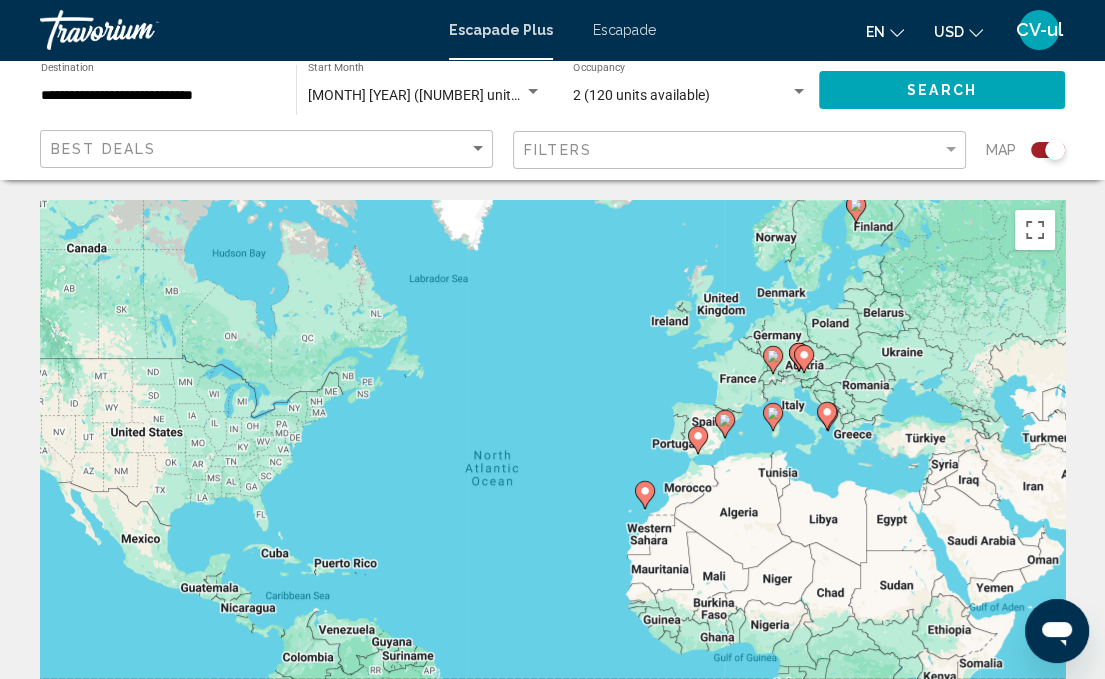 click on "To activate drag with keyboard, press Alt + Enter. Once in keyboard drag state, use the arrow keys to move the marker. To complete the drag, press the Enter key. To cancel, press Escape." at bounding box center (552, 500) 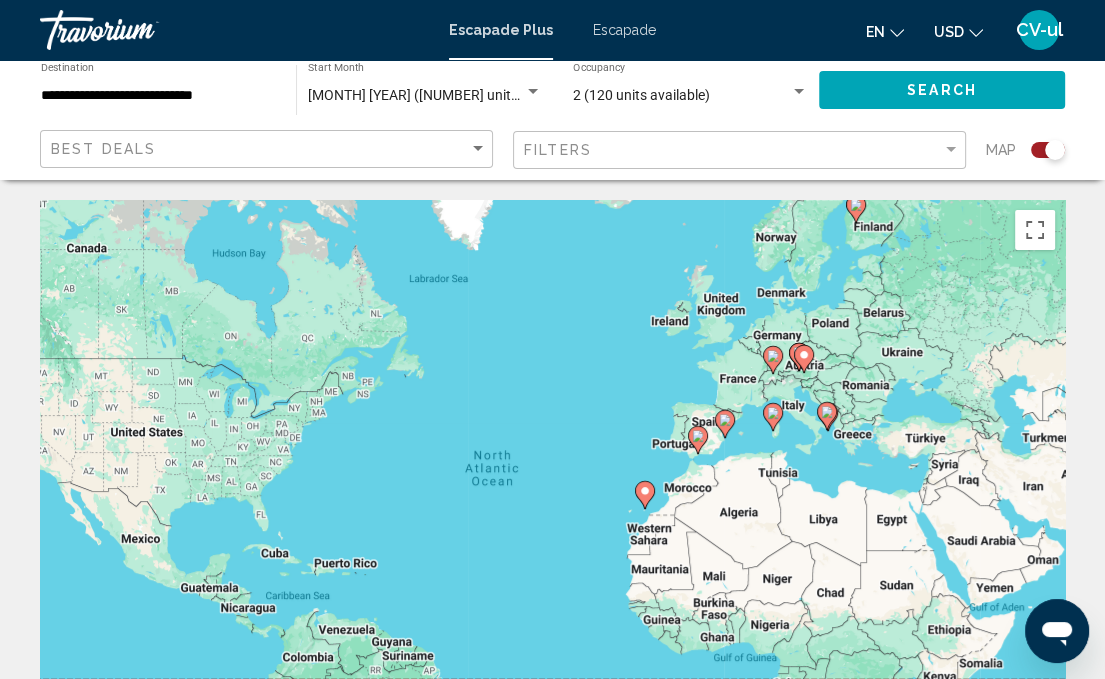 click 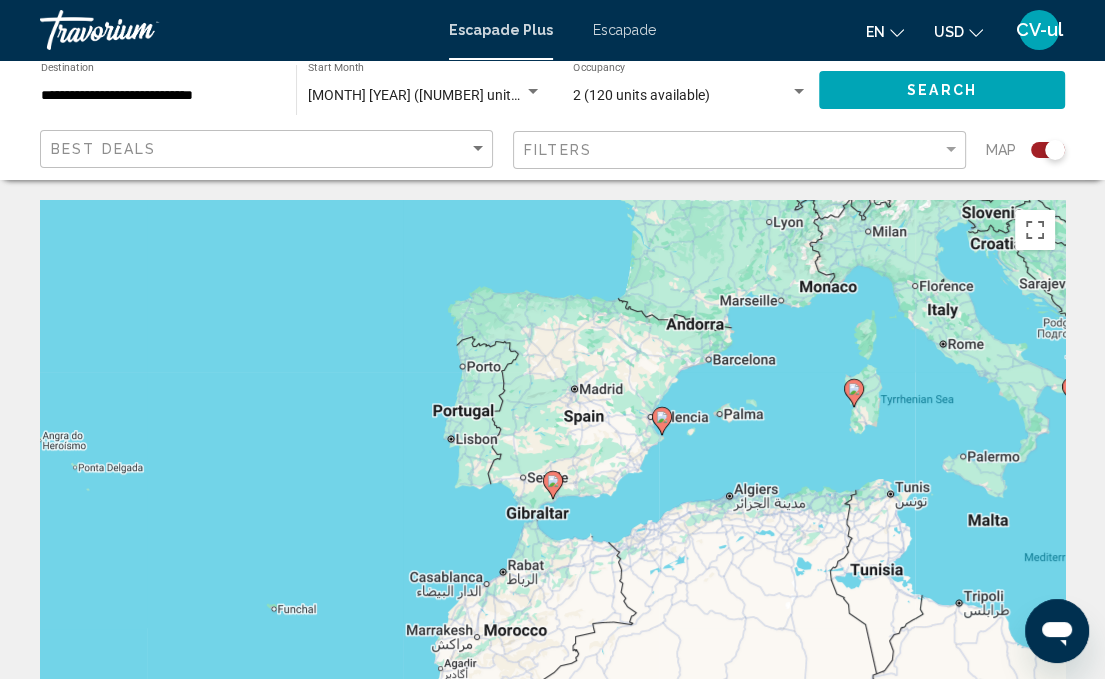 click on "To navigate, press the arrow keys.  To activate drag with keyboard, press Alt + Enter. Once in keyboard drag state, use the arrow keys to move the marker. To complete the drag, press the Enter key. To cancel, press Escape." at bounding box center [552, 500] 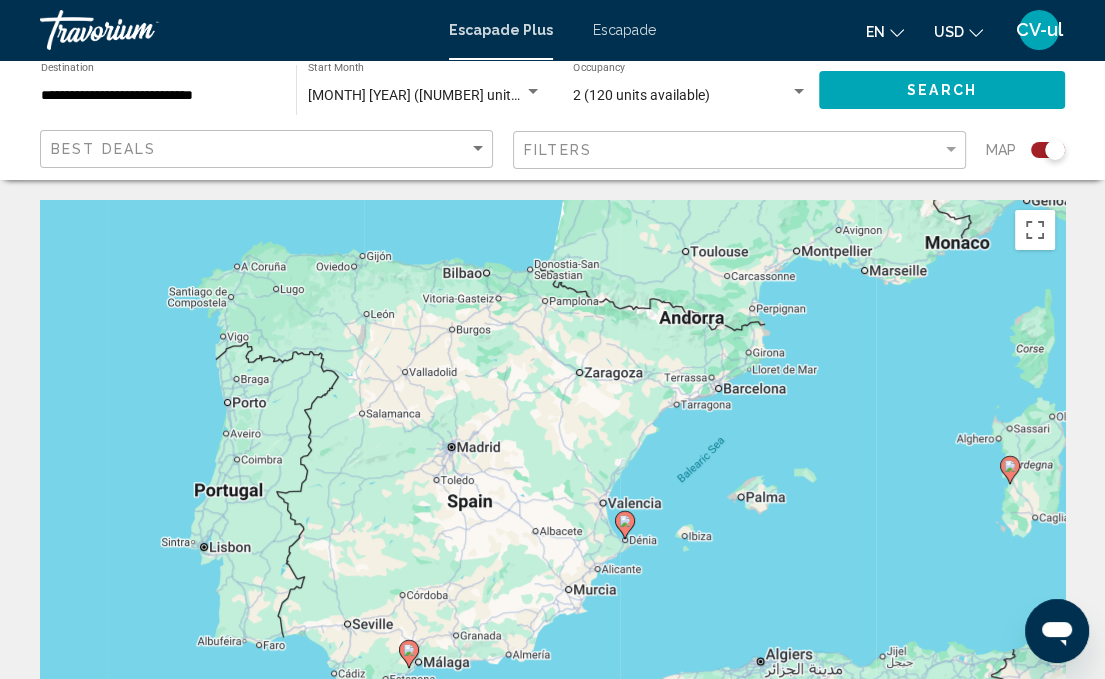 click on "To activate drag with keyboard, press Alt + Enter. Once in keyboard drag state, use the arrow keys to move the marker. To complete the drag, press the Enter key. To cancel, press Escape." at bounding box center [552, 500] 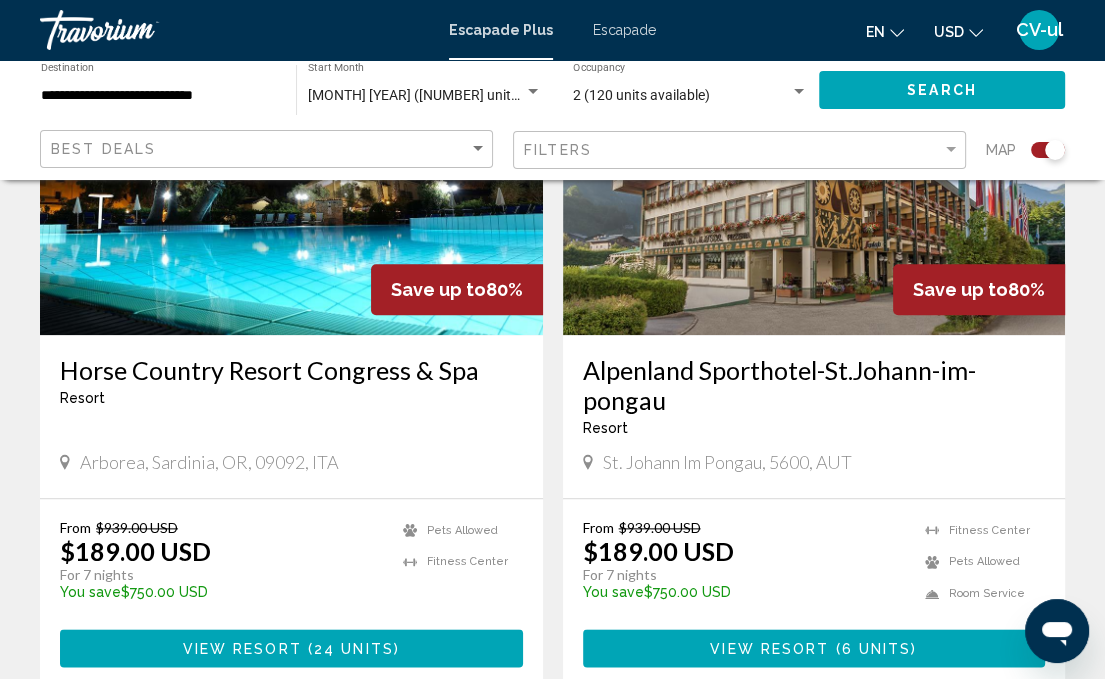 scroll, scrollTop: 1476, scrollLeft: 0, axis: vertical 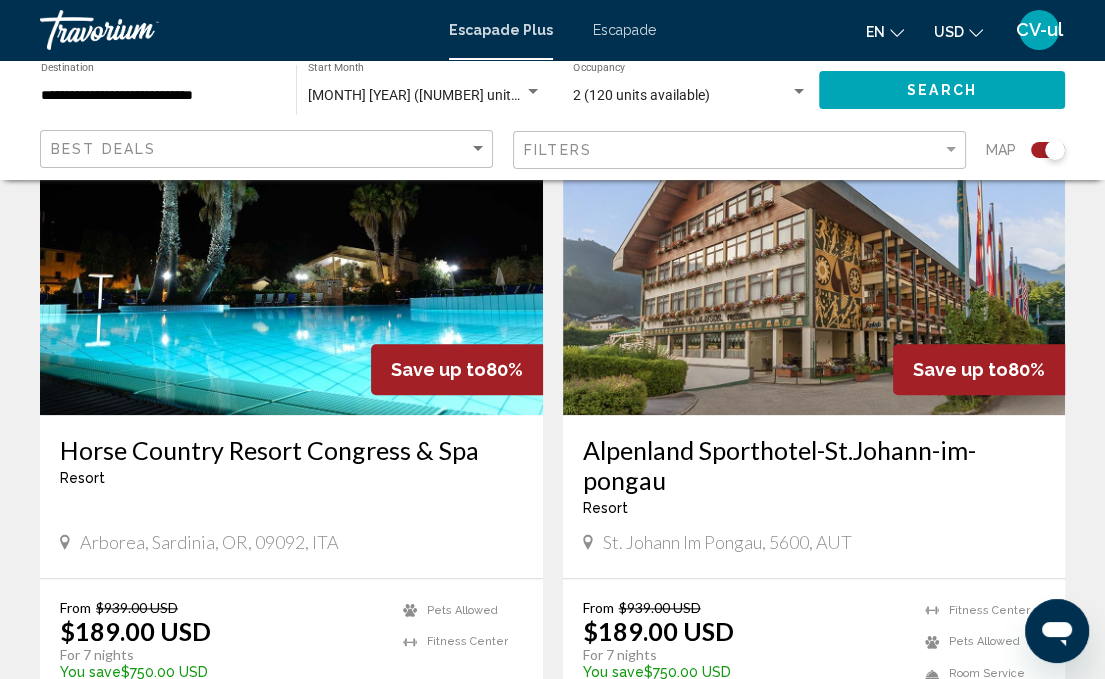 click at bounding box center (291, 255) 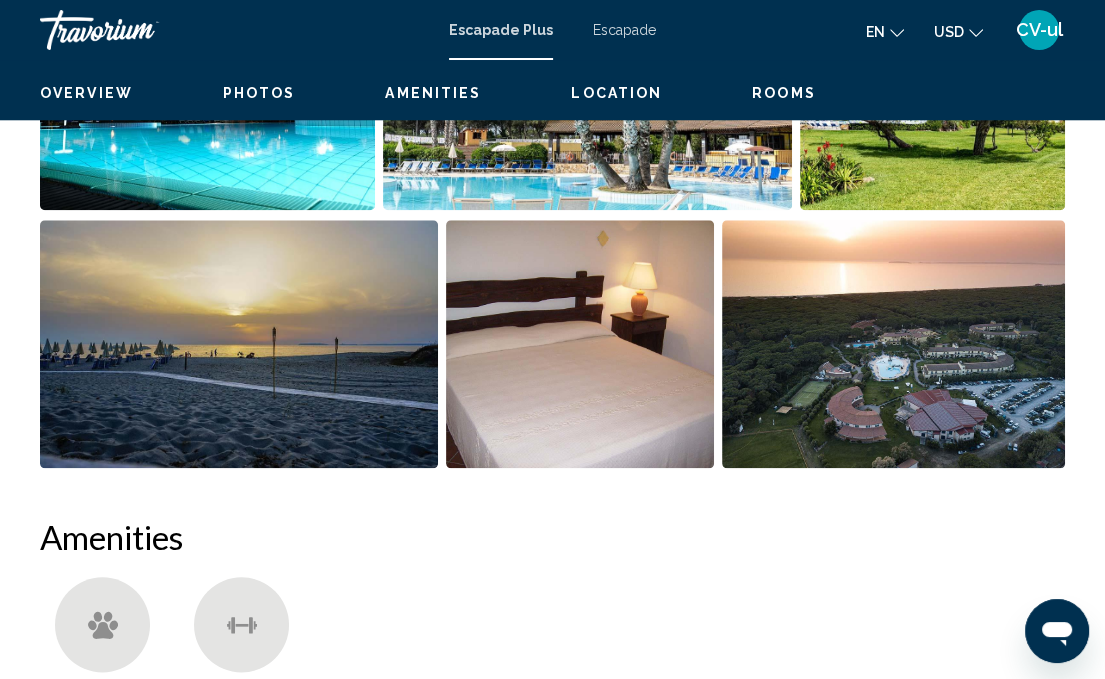 scroll, scrollTop: 195, scrollLeft: 0, axis: vertical 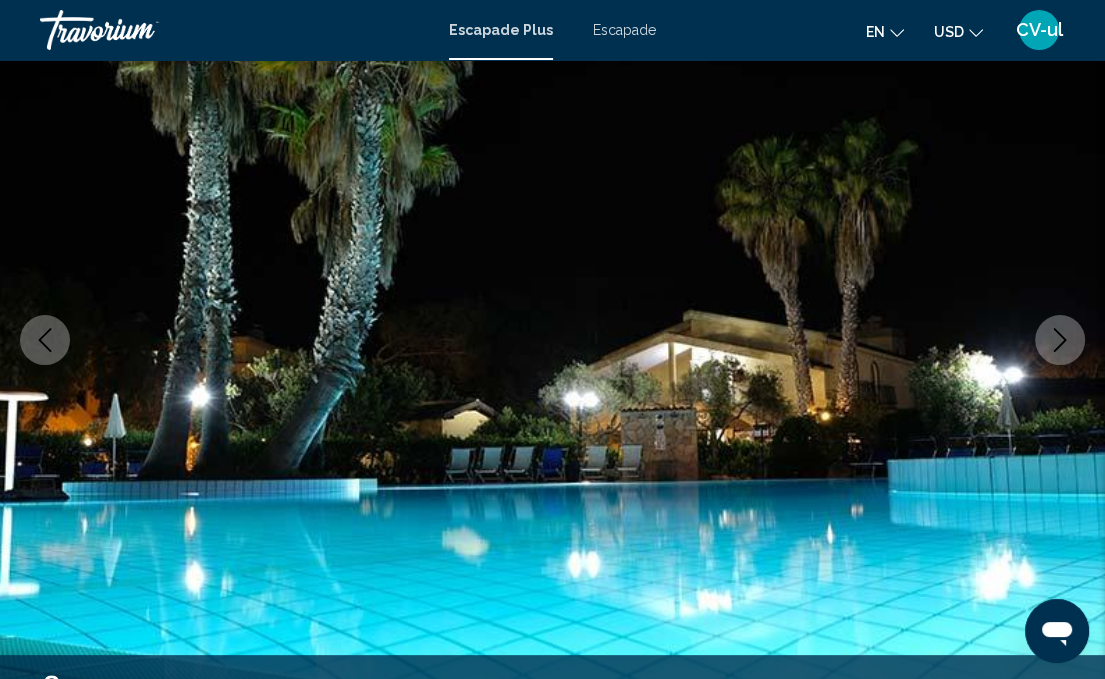 click 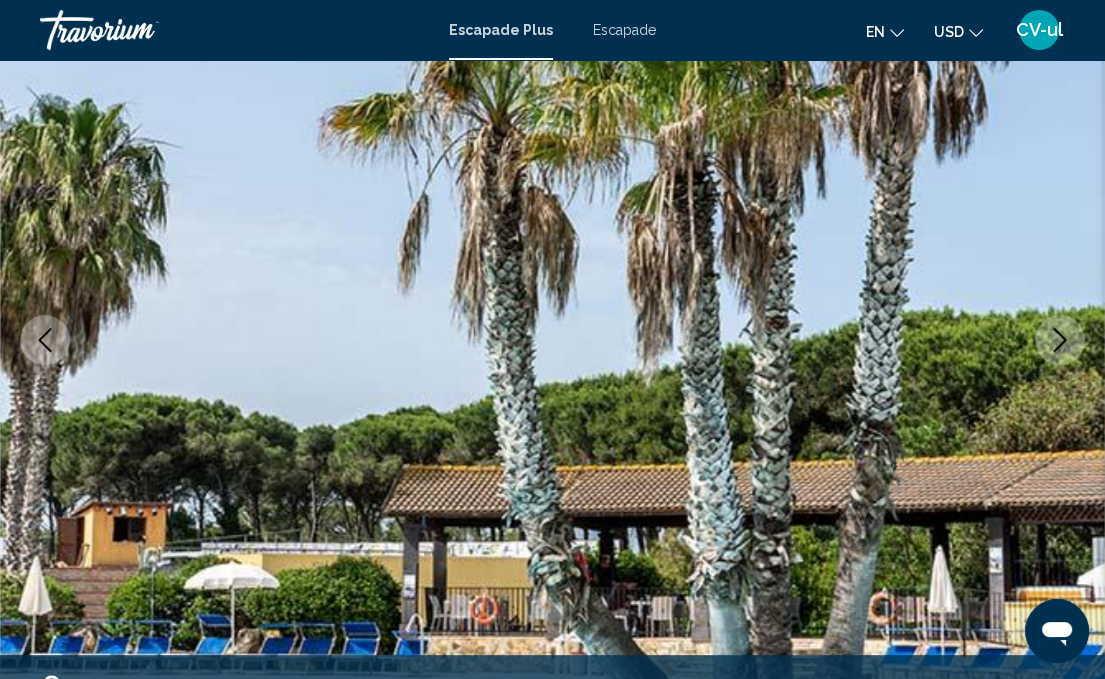 click 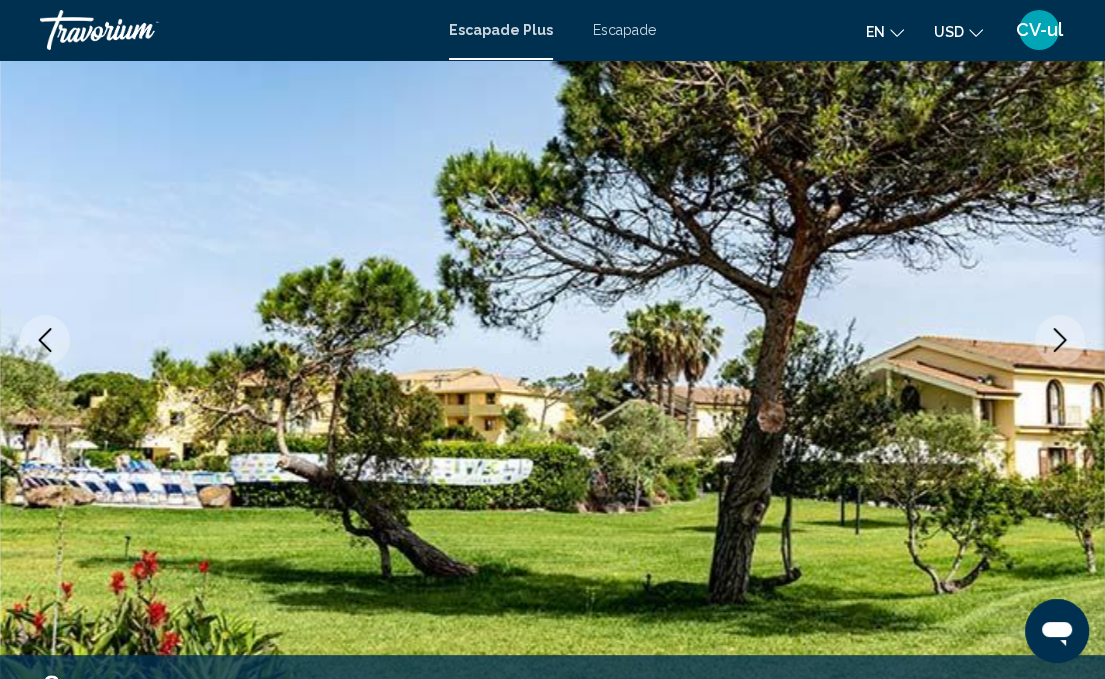 click 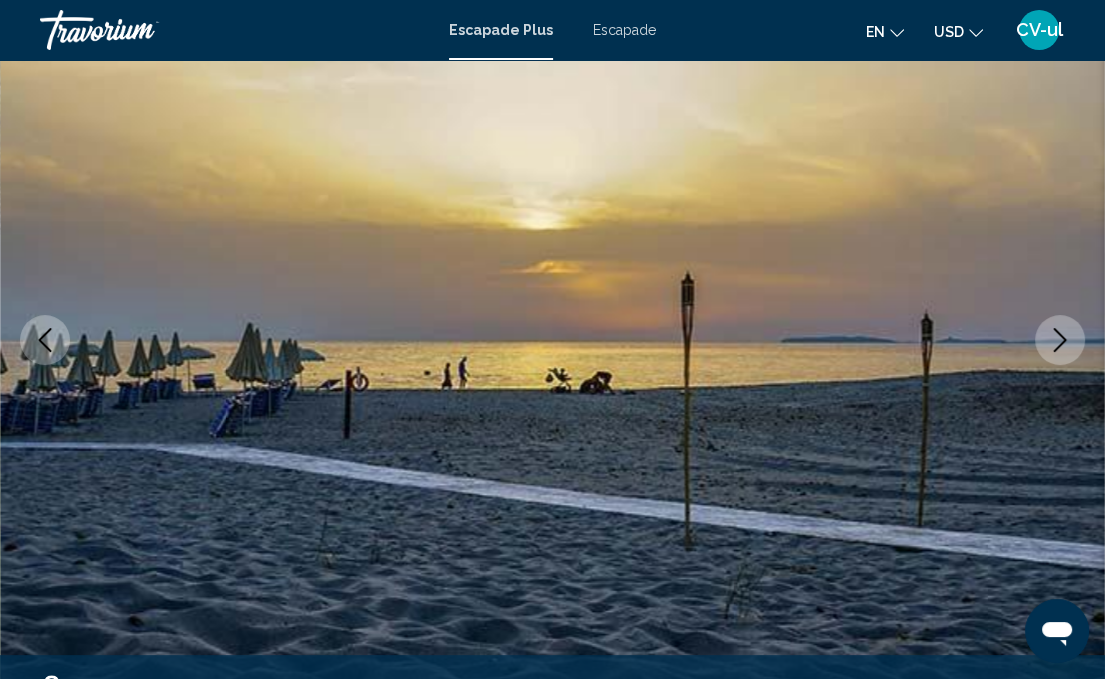 click 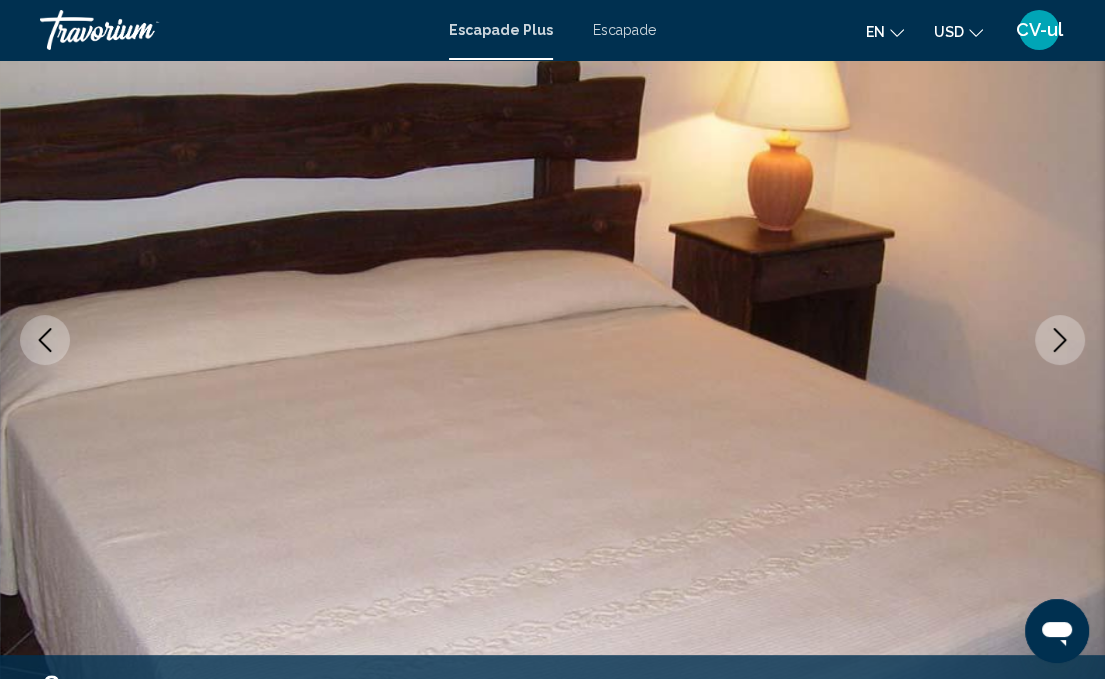 click 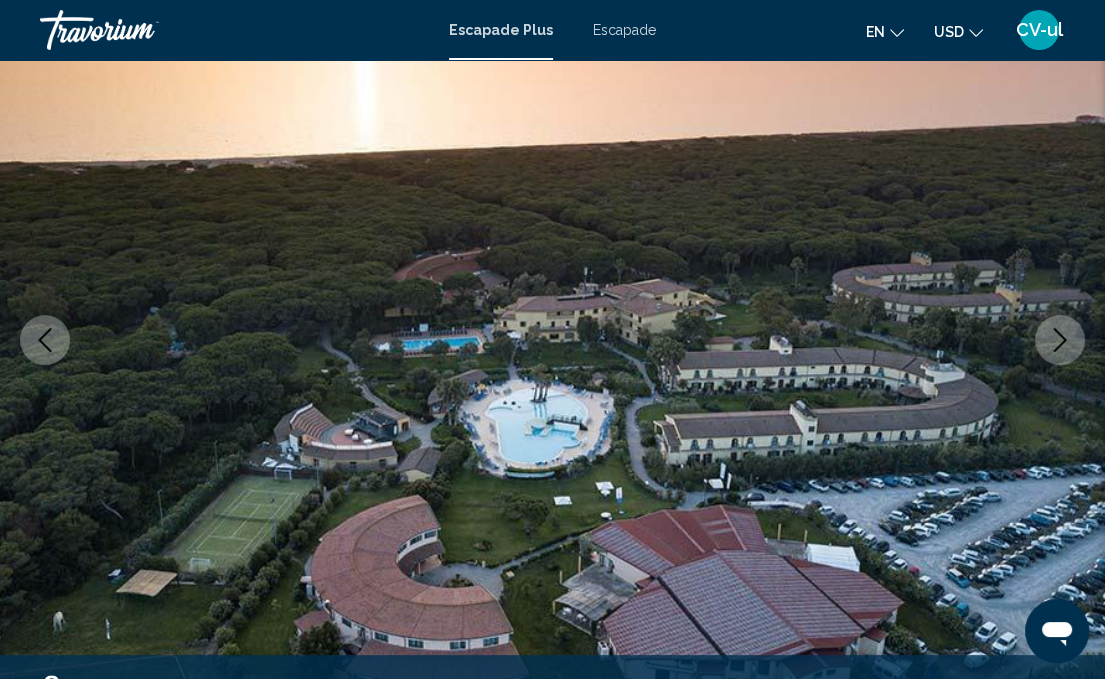 click 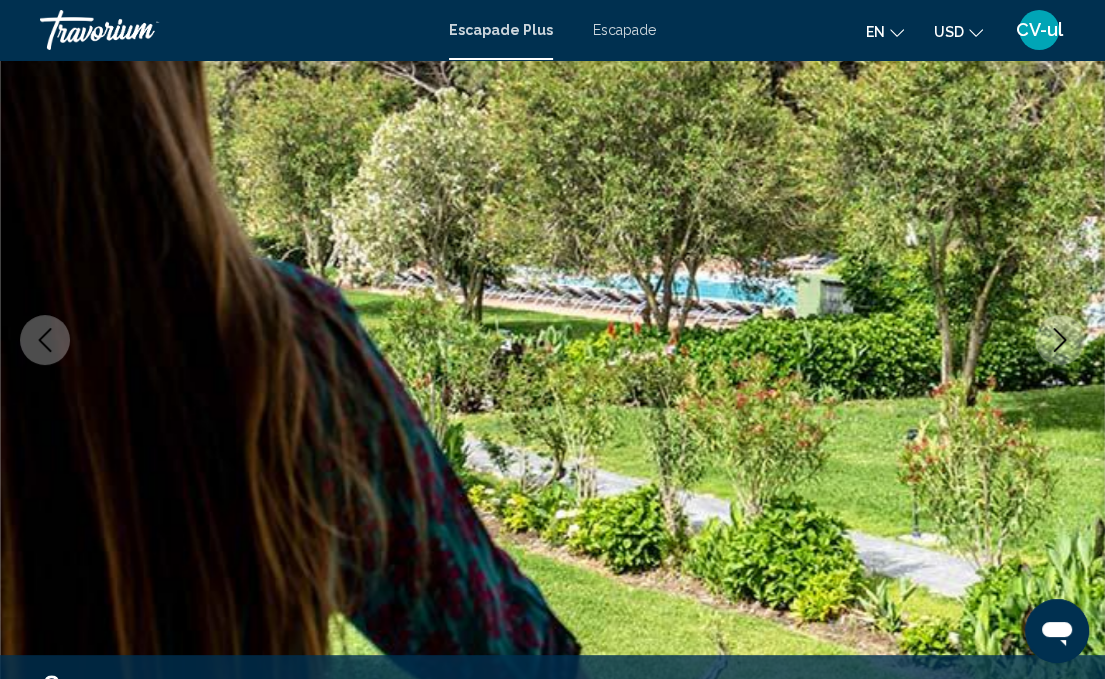 click 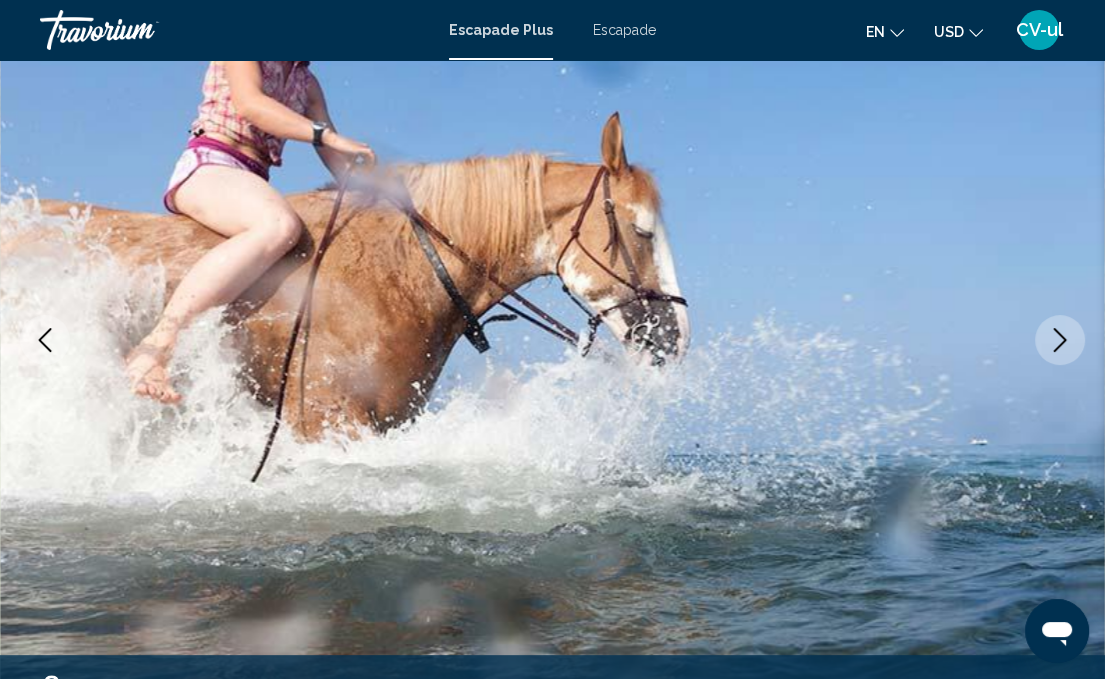 click 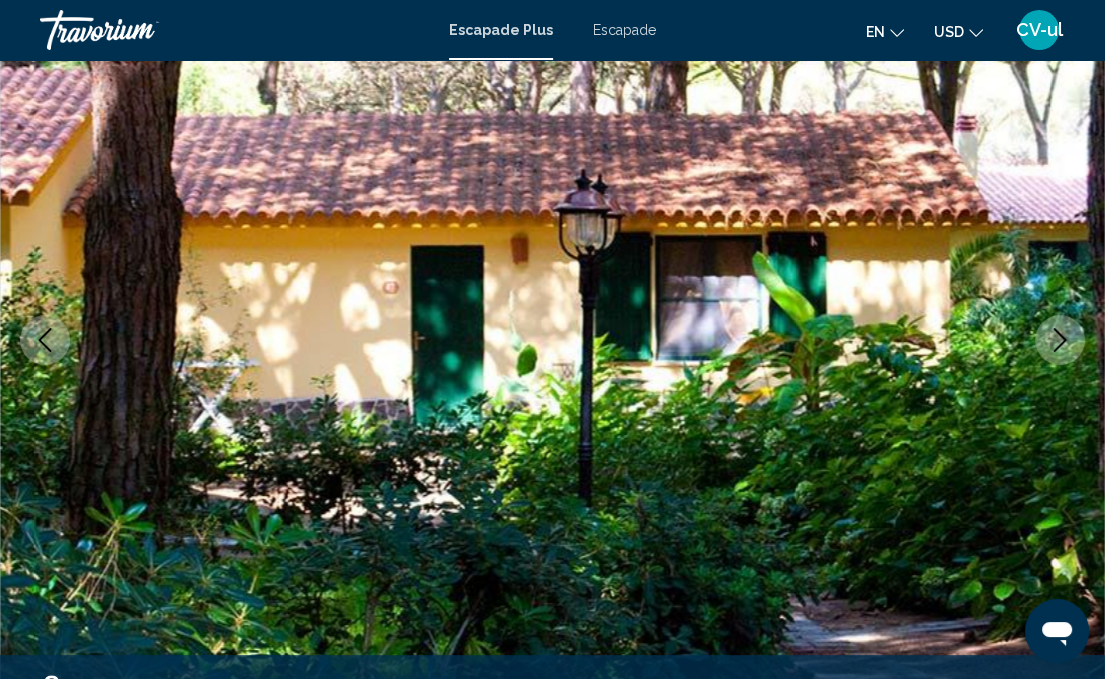click 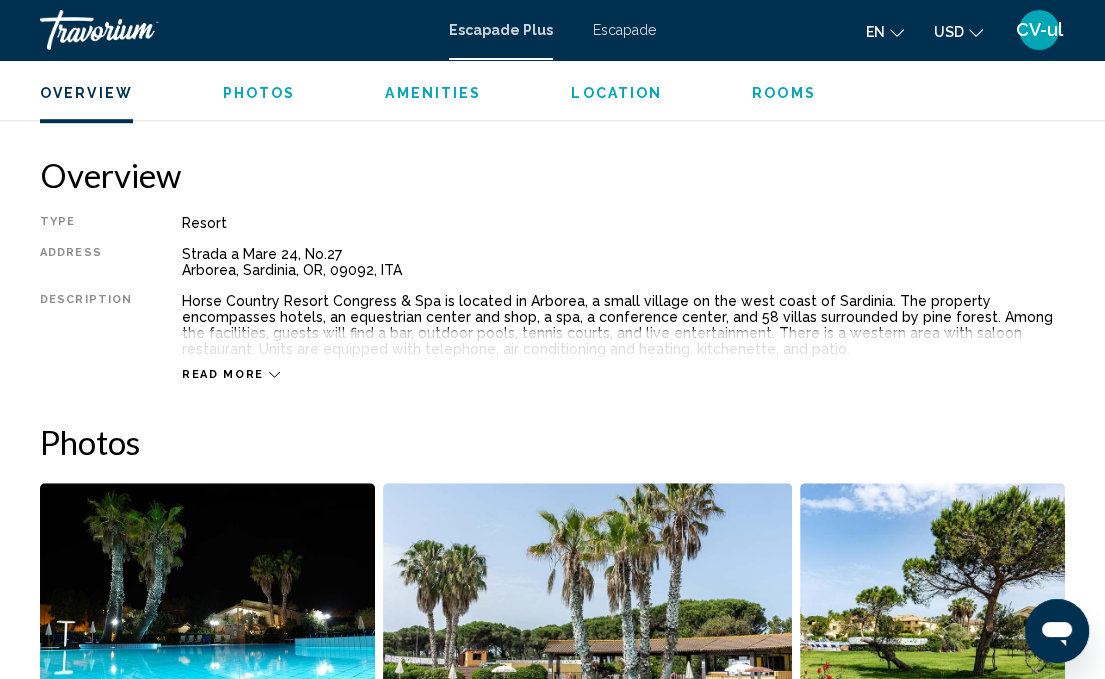 scroll, scrollTop: 988, scrollLeft: 0, axis: vertical 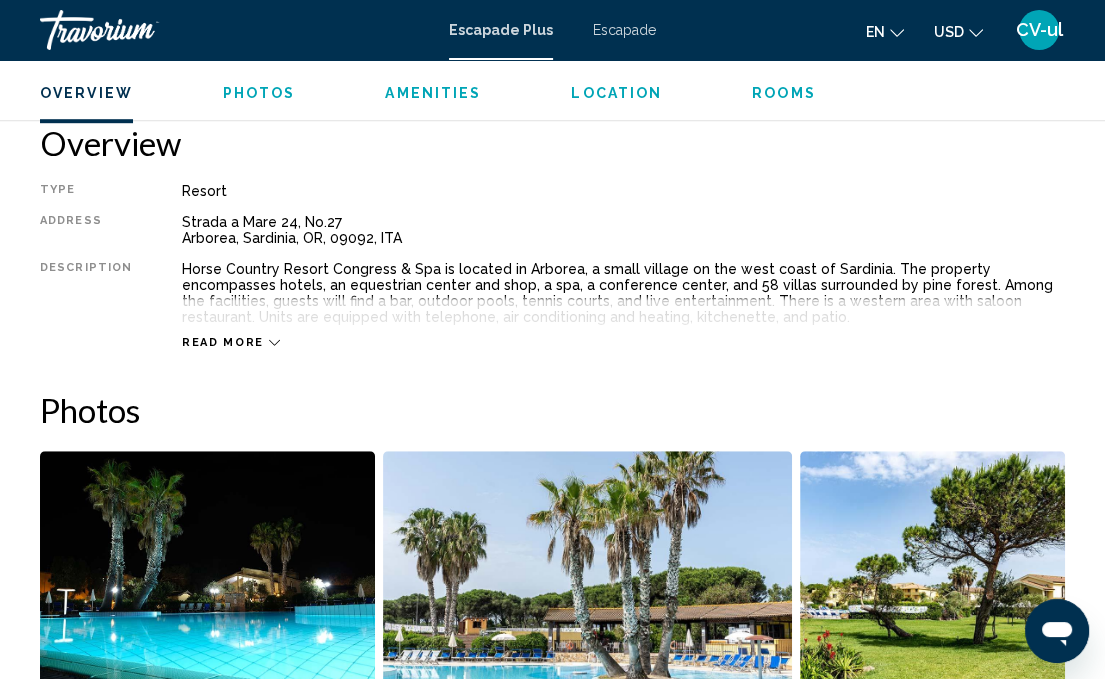 click on "[STREET] [NUMBER], No.[NUMBER] [CITY], [REGION], [STATE], [POSTAL_CODE], [COUNTRY]" at bounding box center [623, 230] 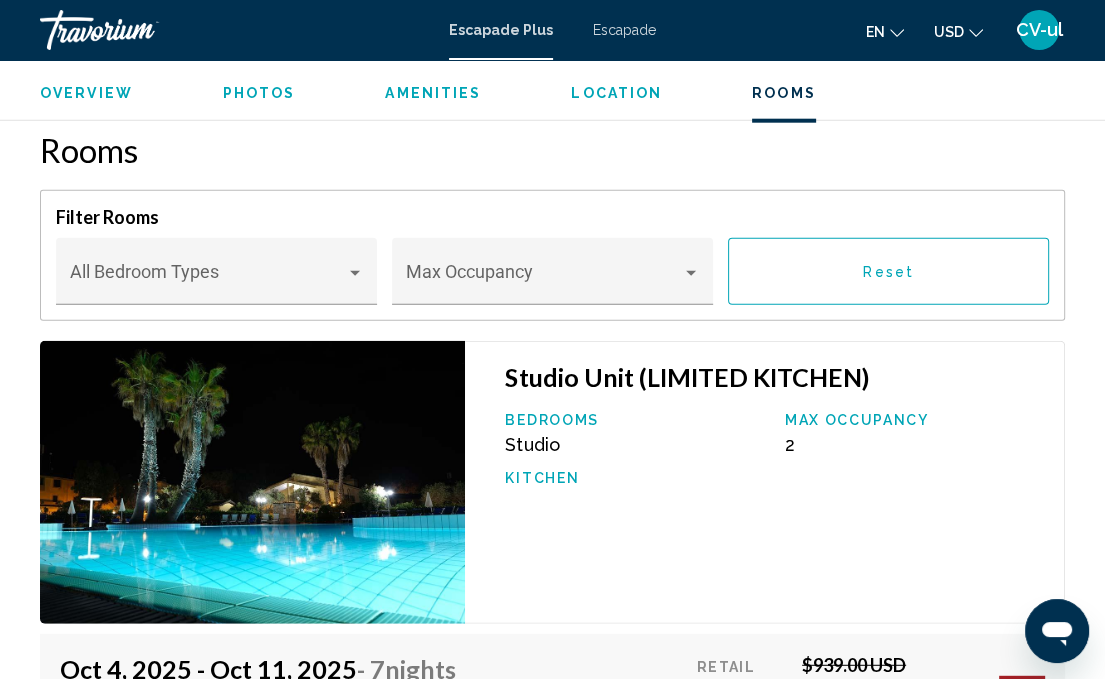 scroll, scrollTop: 3779, scrollLeft: 0, axis: vertical 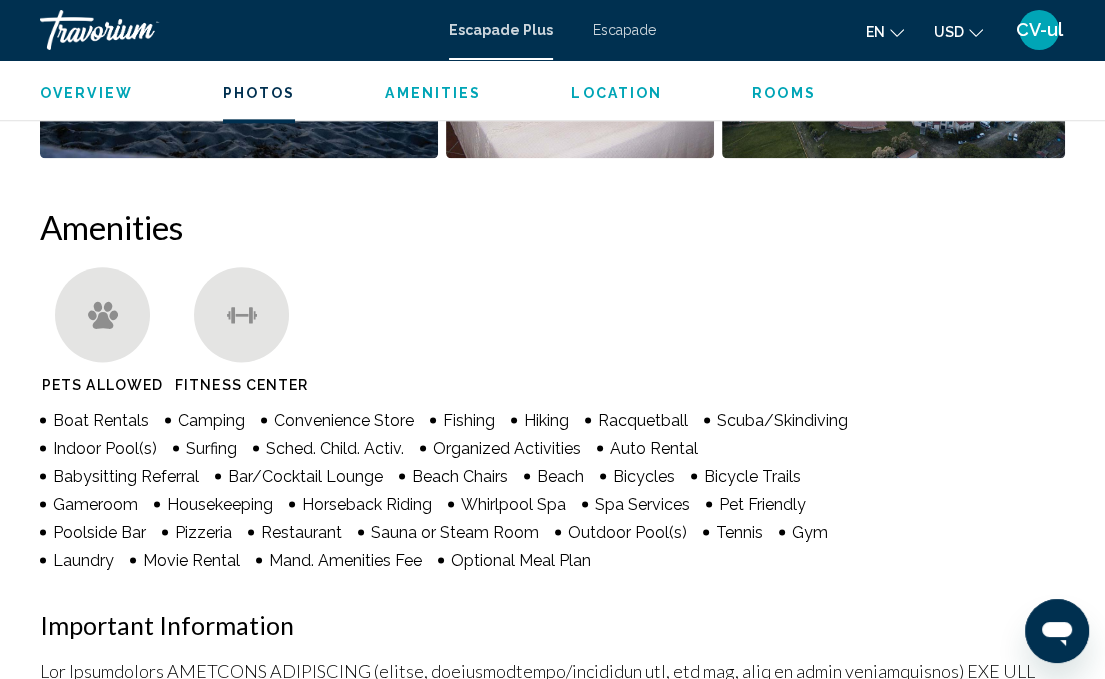 click 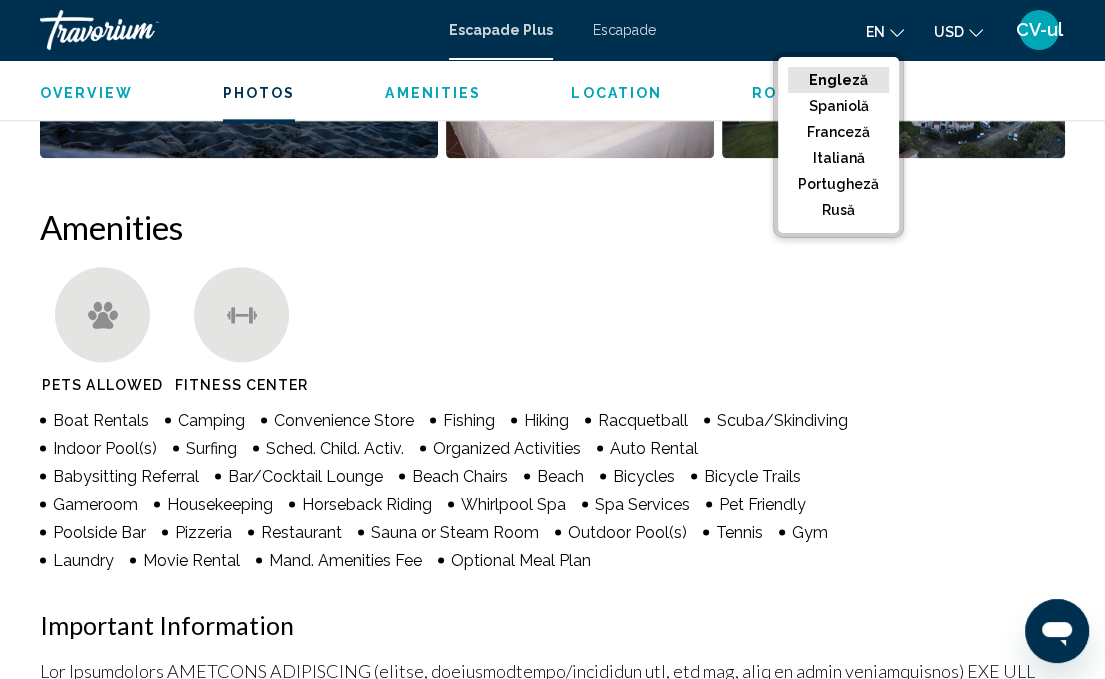 click on "Pets Allowed
Fitness Center" at bounding box center (552, 335) 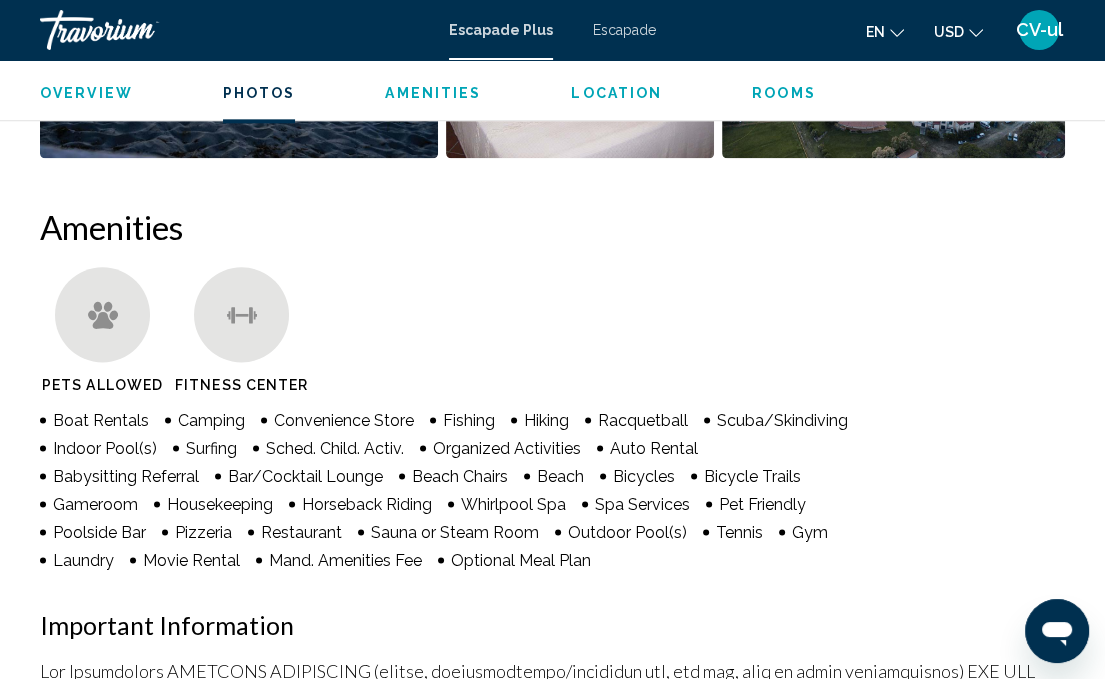 click on "Location" at bounding box center (616, 93) 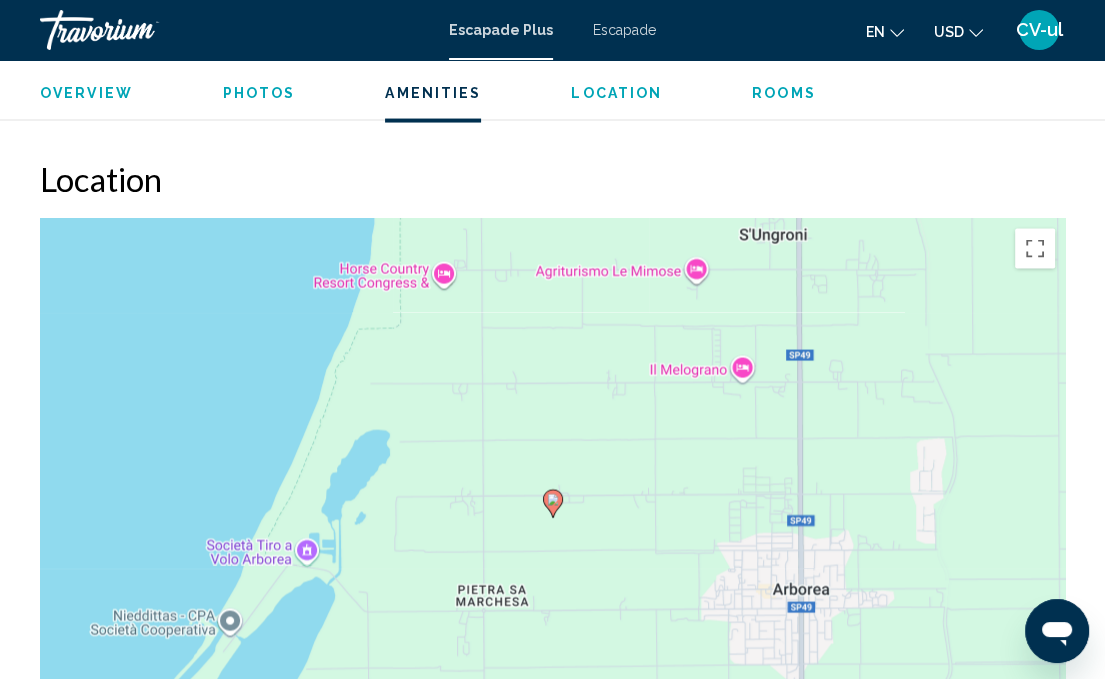 scroll, scrollTop: 2960, scrollLeft: 0, axis: vertical 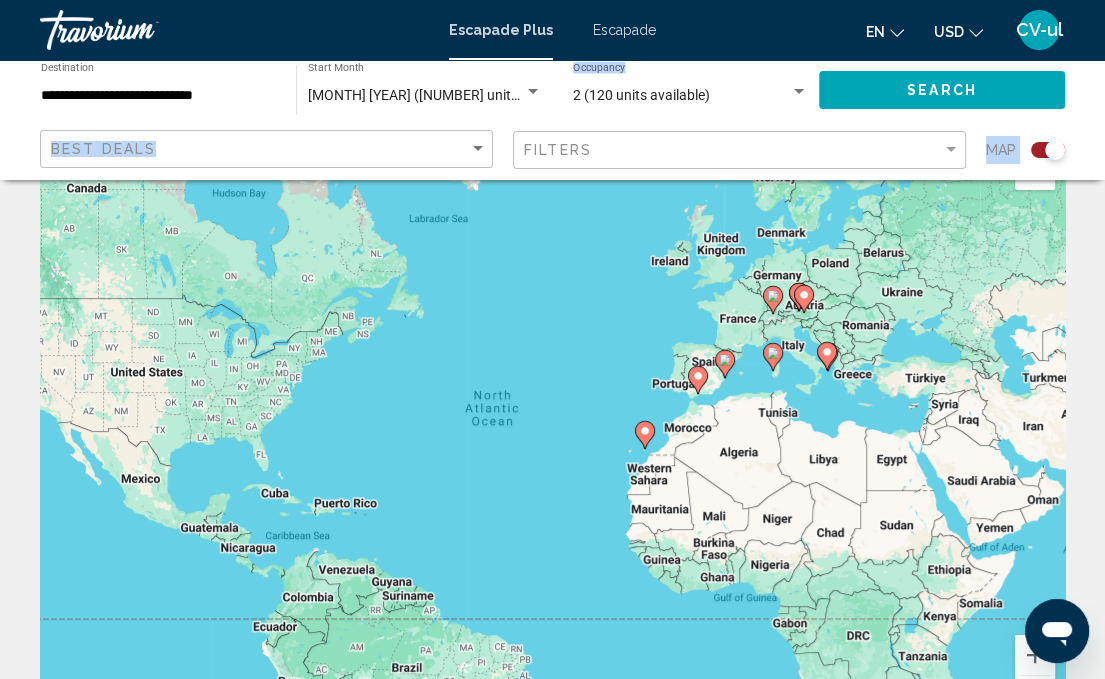 drag, startPoint x: 744, startPoint y: 112, endPoint x: 721, endPoint y: 248, distance: 137.93114 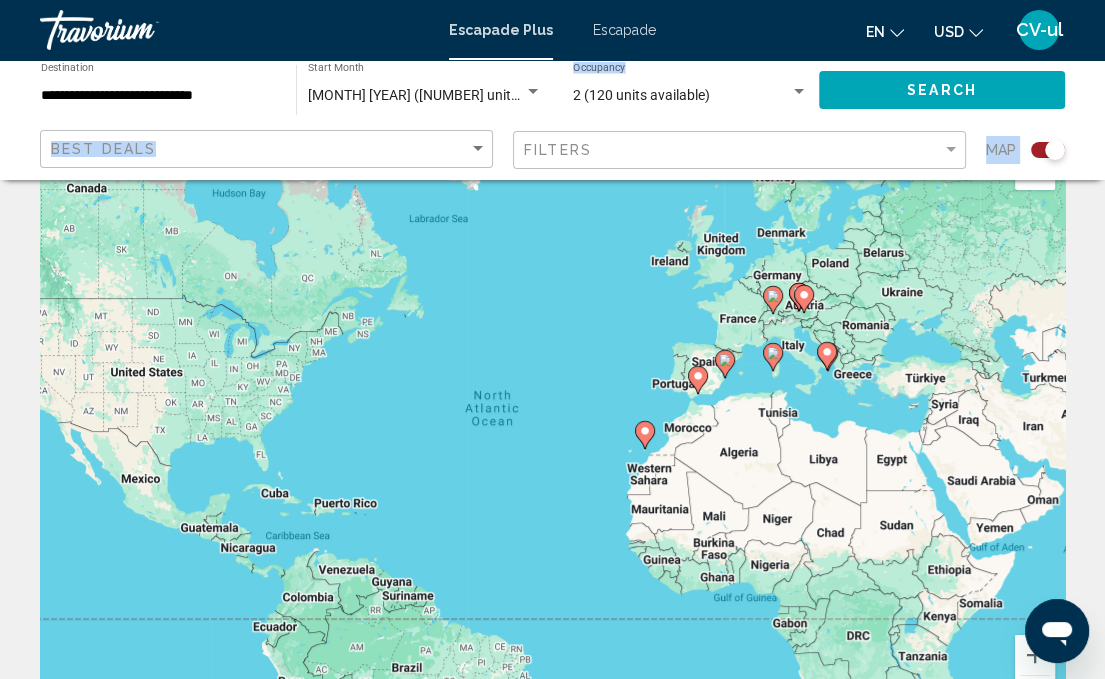 scroll, scrollTop: 0, scrollLeft: 0, axis: both 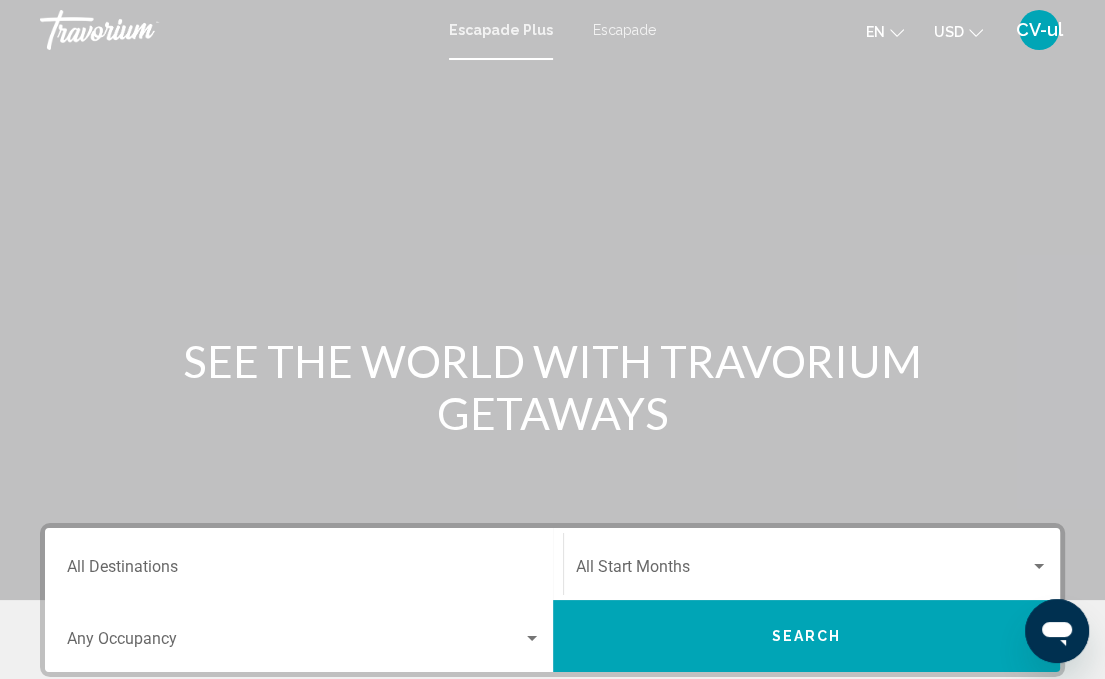 click on "Destination All Destinations" at bounding box center [304, 564] 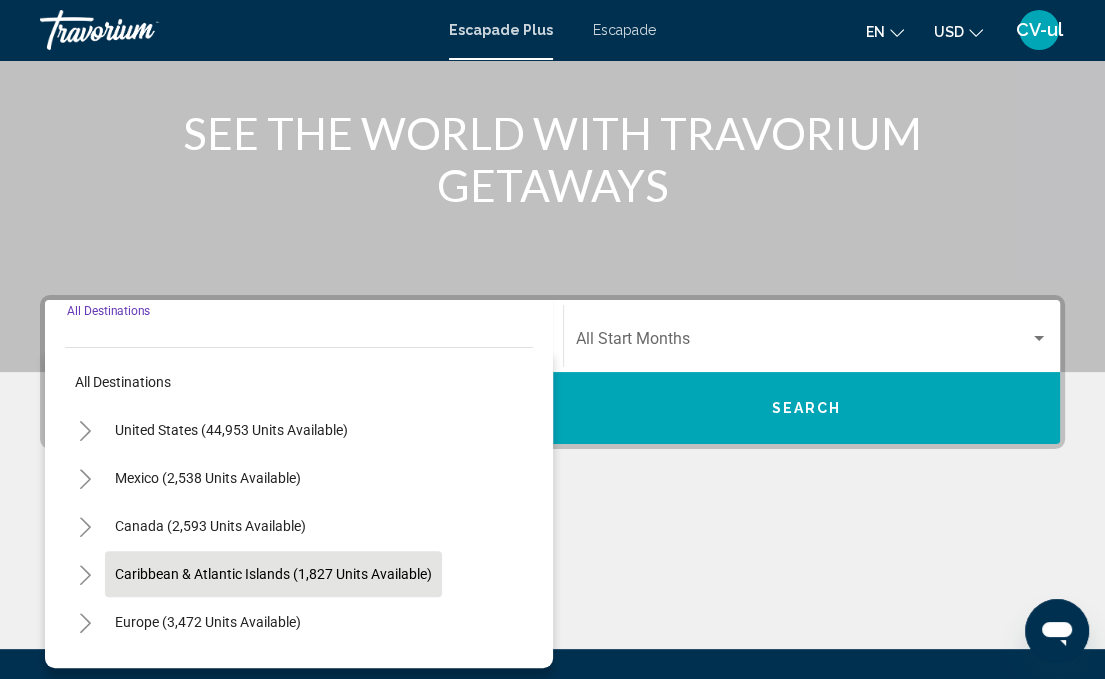 scroll, scrollTop: 442, scrollLeft: 0, axis: vertical 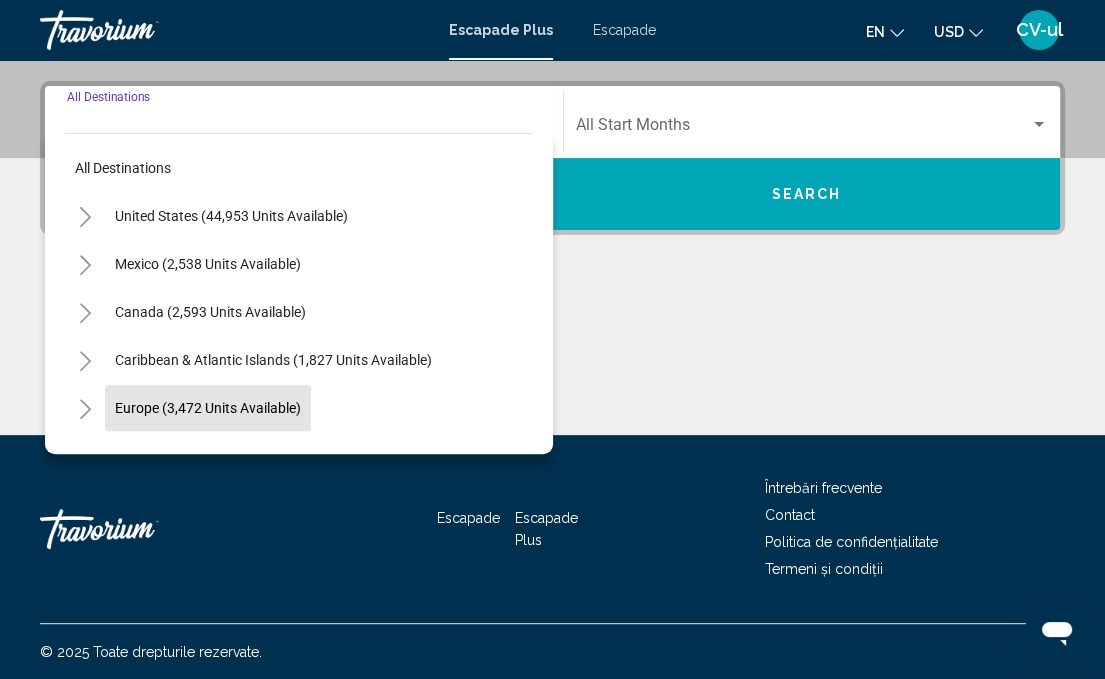 click on "Europe (3,472 units available)" at bounding box center (208, 456) 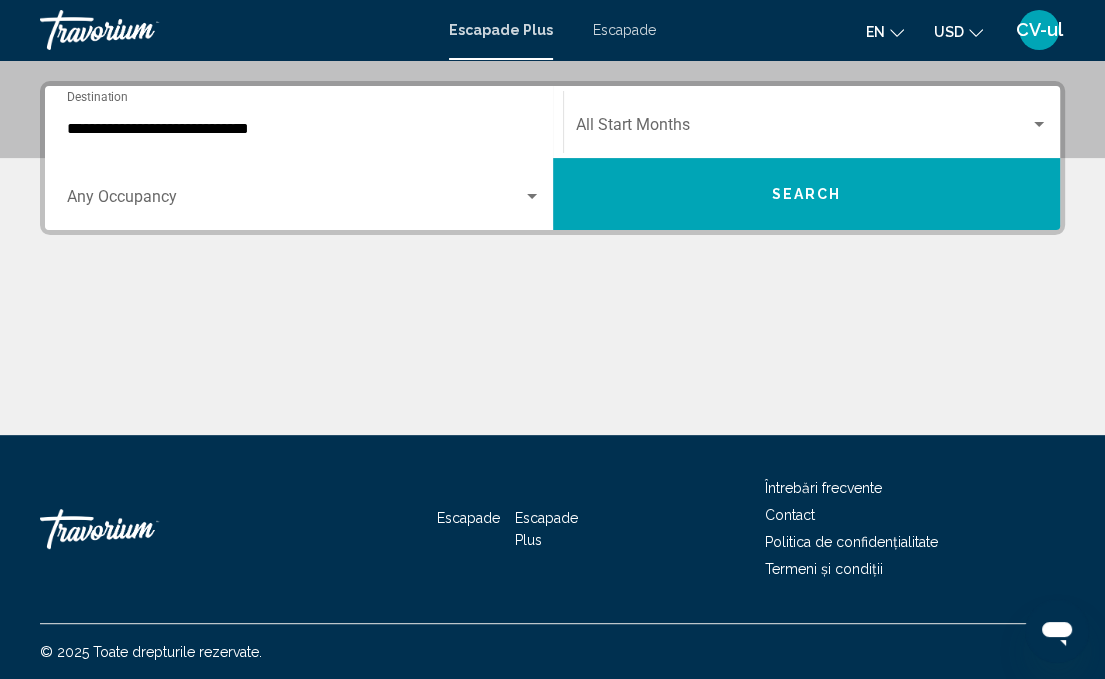 click on "Occupancy Any Occupancy" at bounding box center [304, 194] 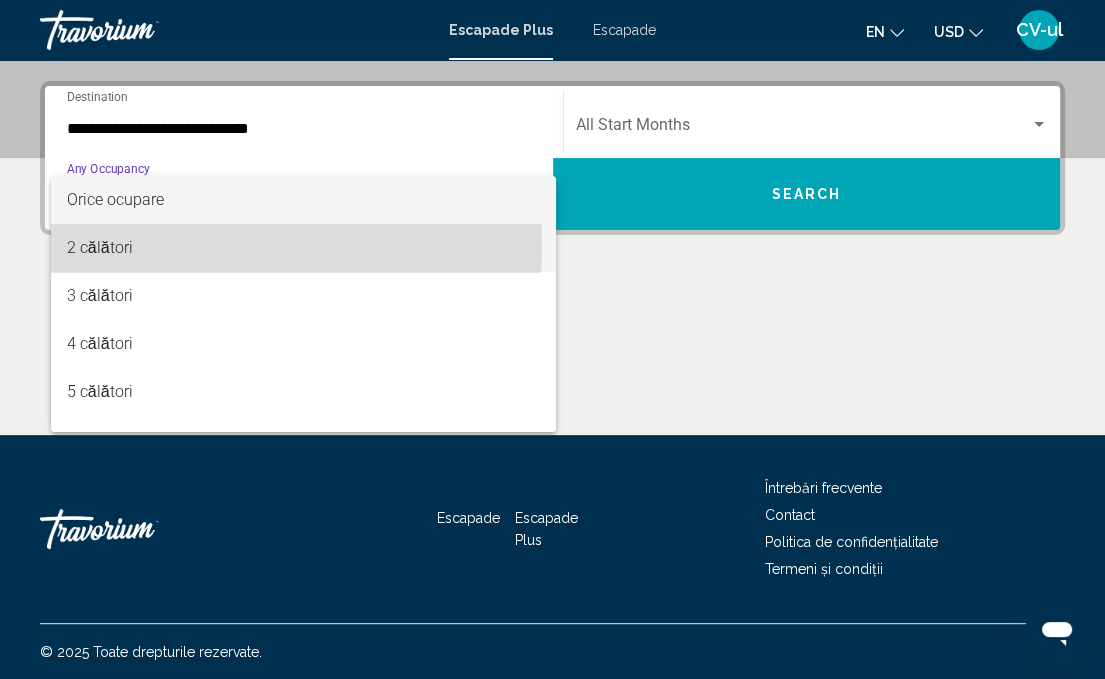 click on "2 călători" at bounding box center (304, 248) 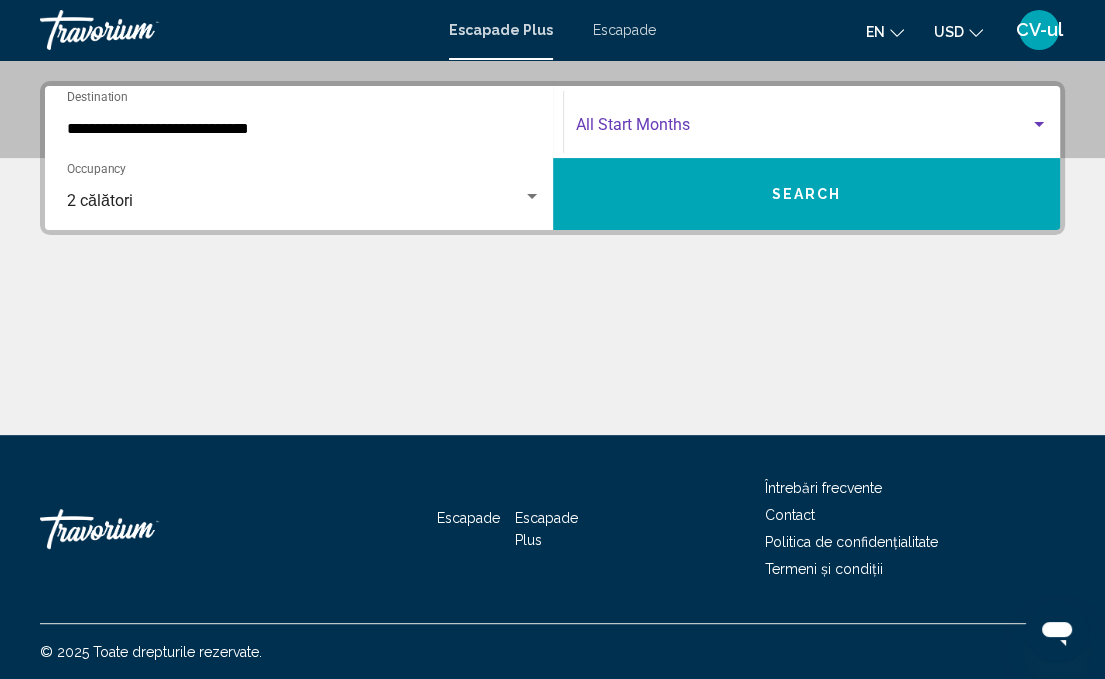 click at bounding box center (1039, 125) 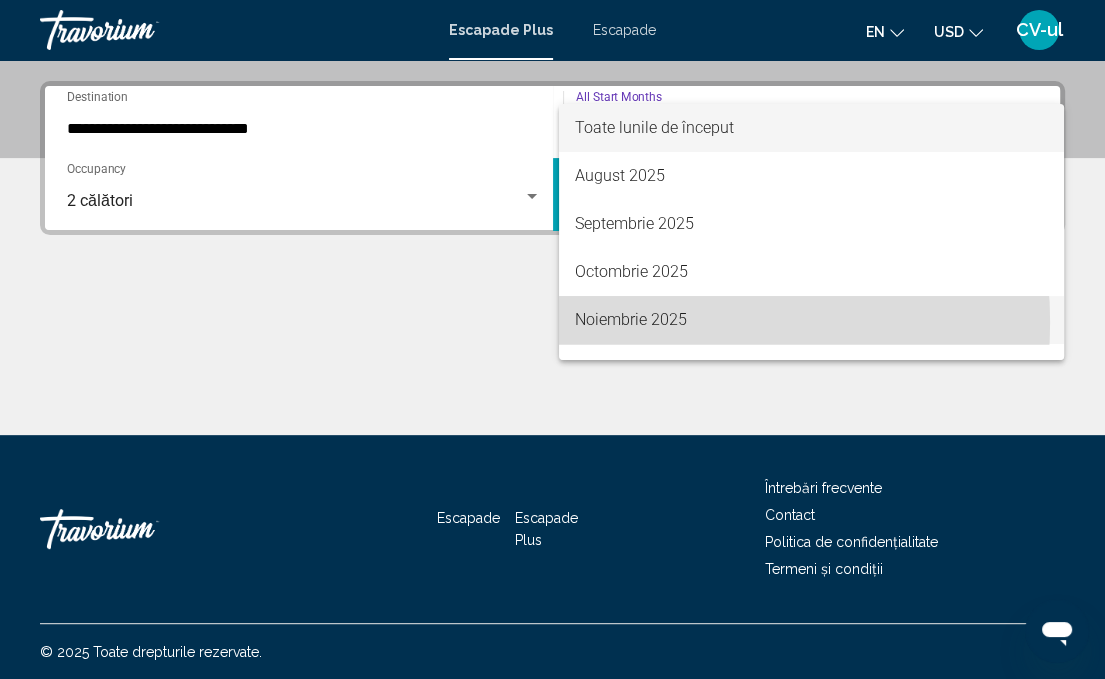 click on "Noiembrie 2025" at bounding box center [631, 319] 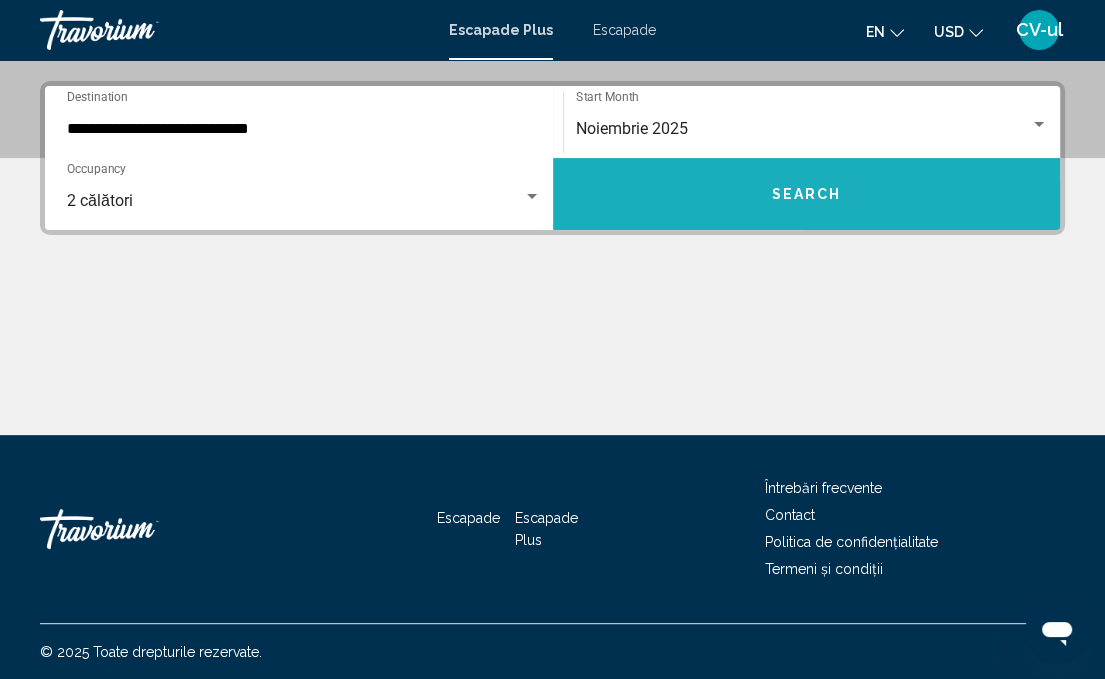 click on "Search" at bounding box center [806, 195] 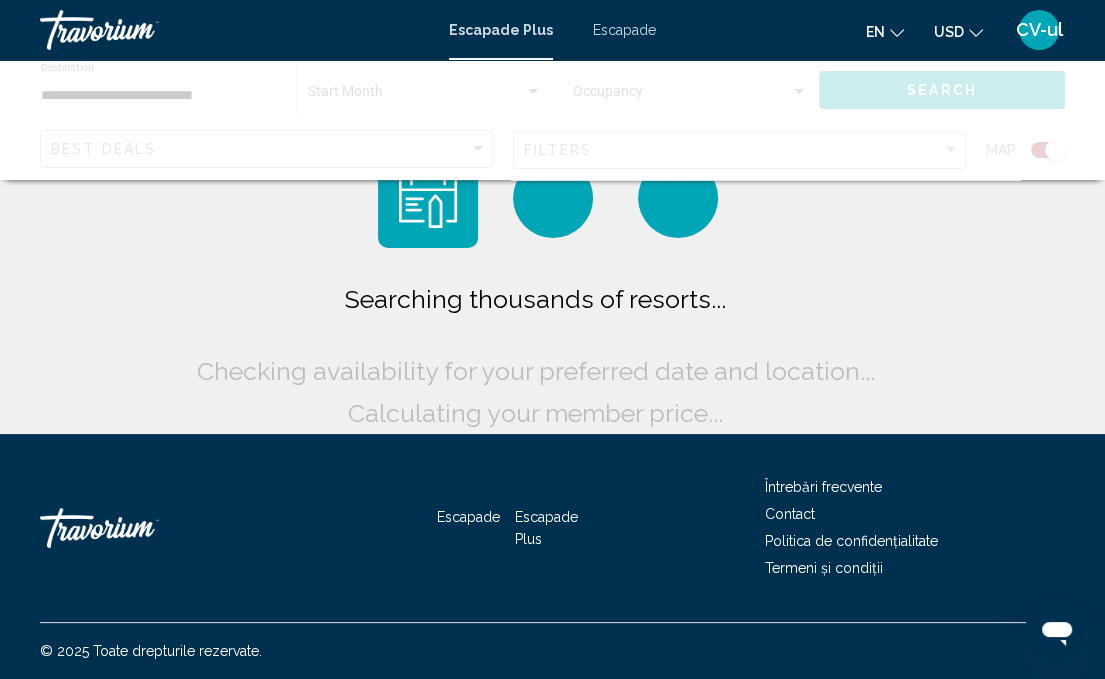 scroll, scrollTop: 0, scrollLeft: 0, axis: both 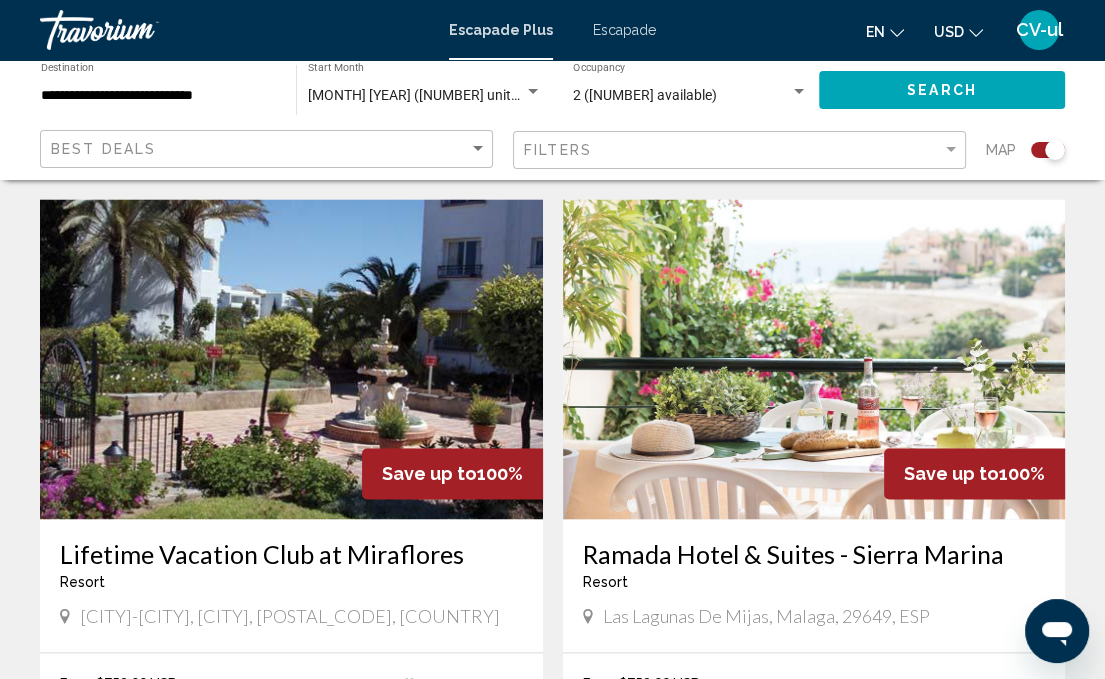 click at bounding box center (291, 359) 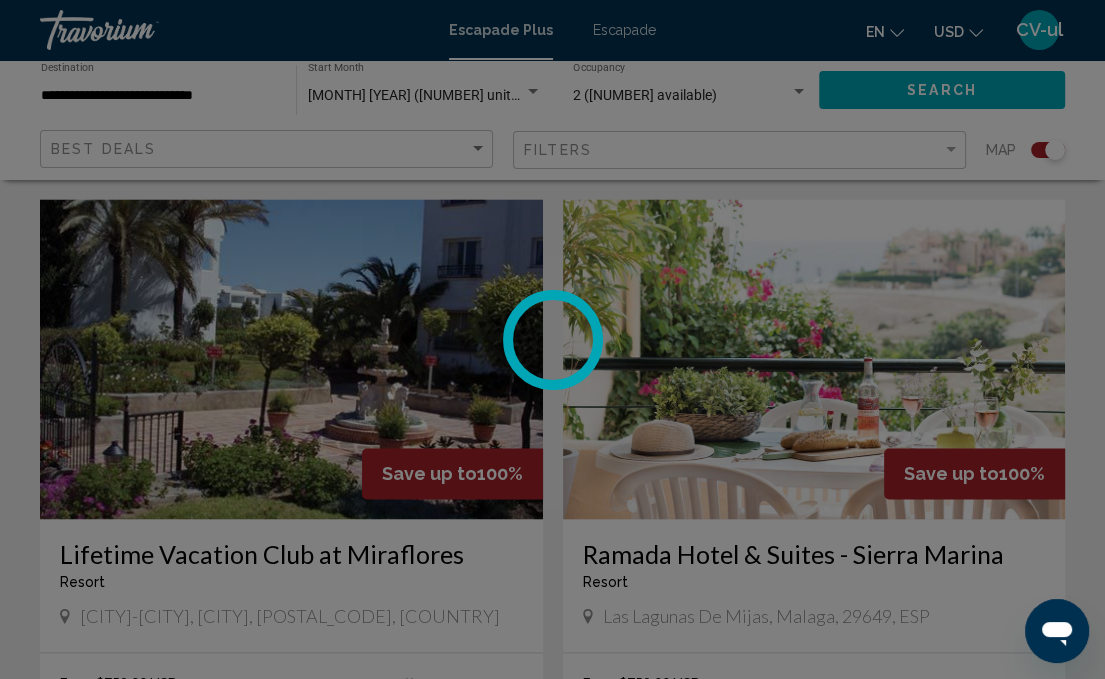 scroll, scrollTop: 195, scrollLeft: 0, axis: vertical 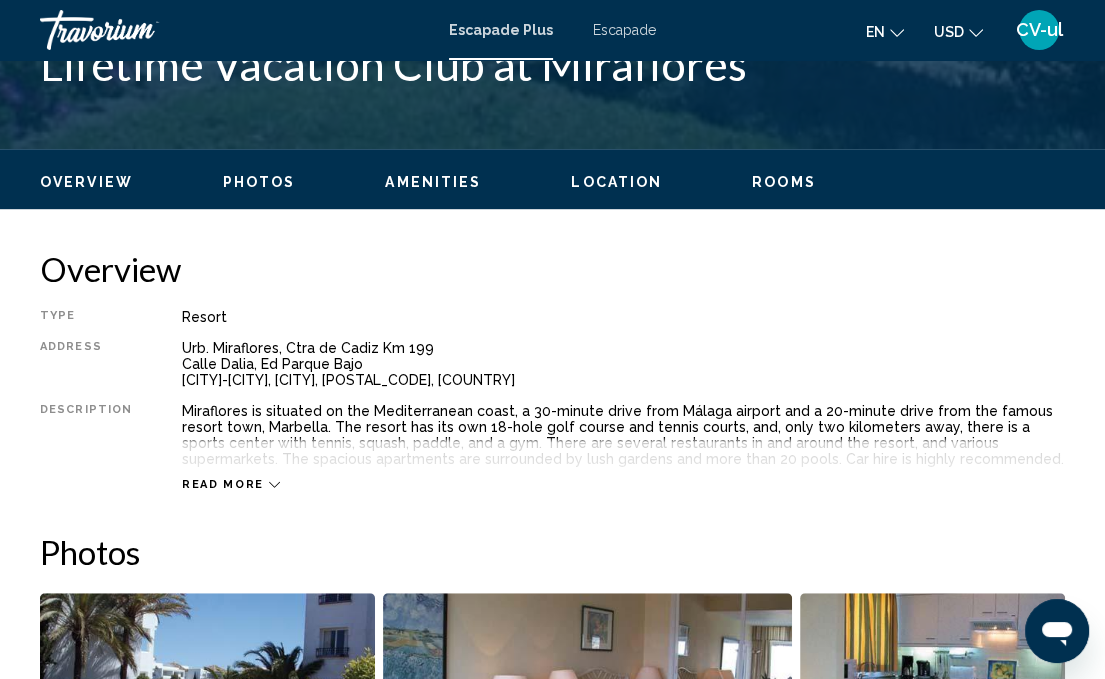 click 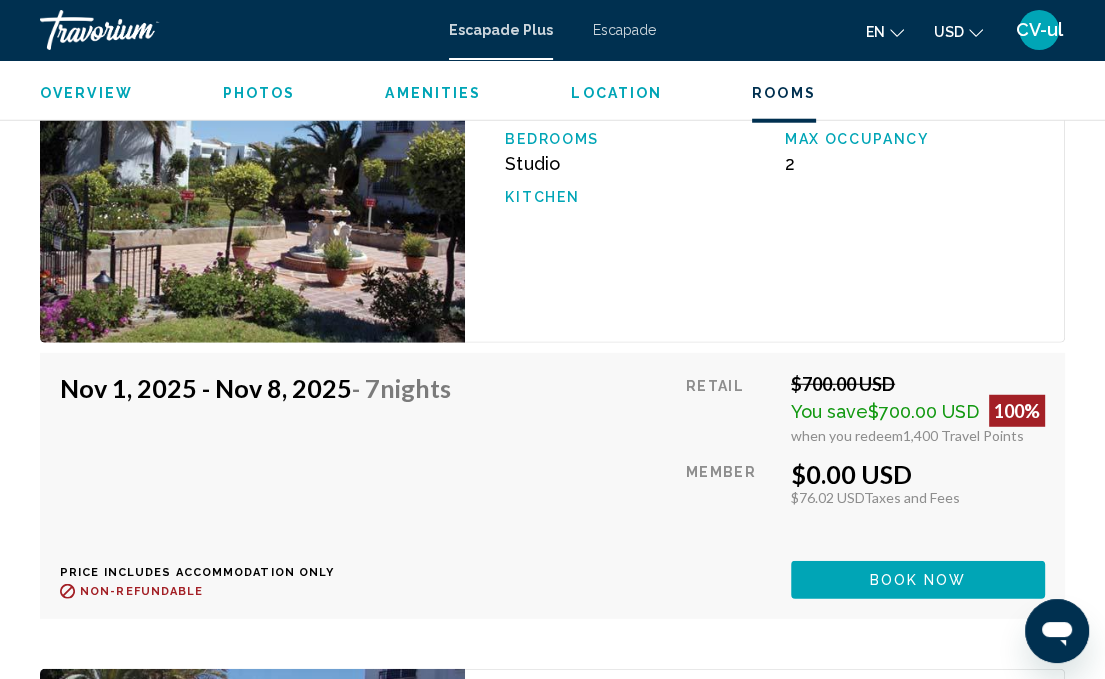 scroll, scrollTop: 3828, scrollLeft: 0, axis: vertical 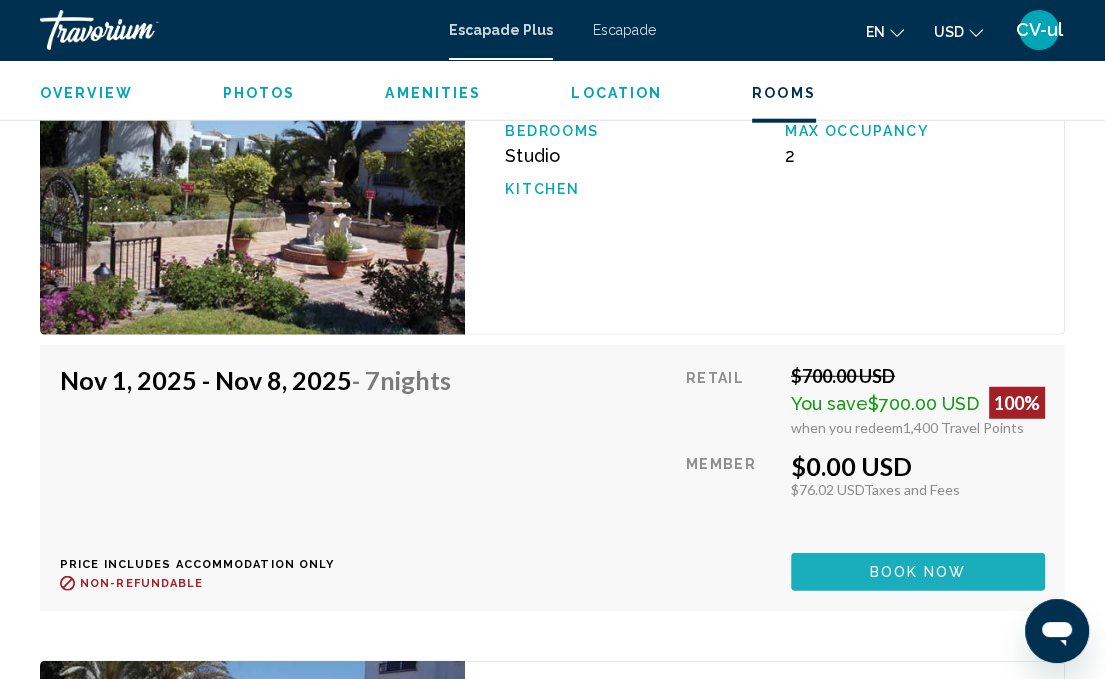 click on "Book now" at bounding box center [918, 573] 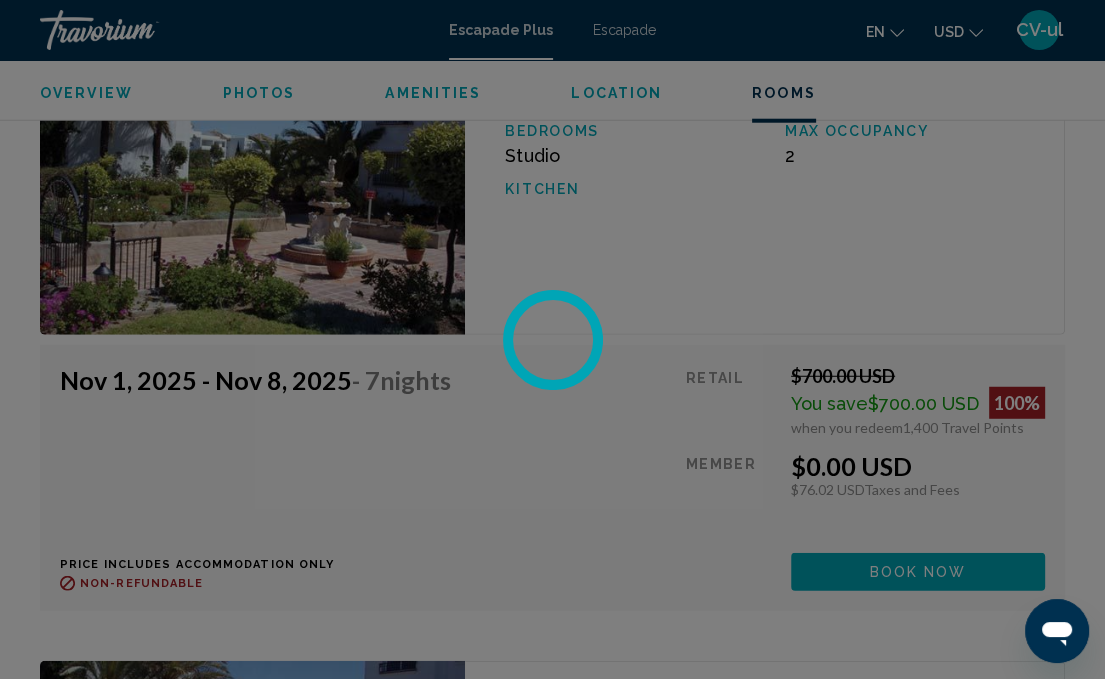 scroll, scrollTop: 0, scrollLeft: 0, axis: both 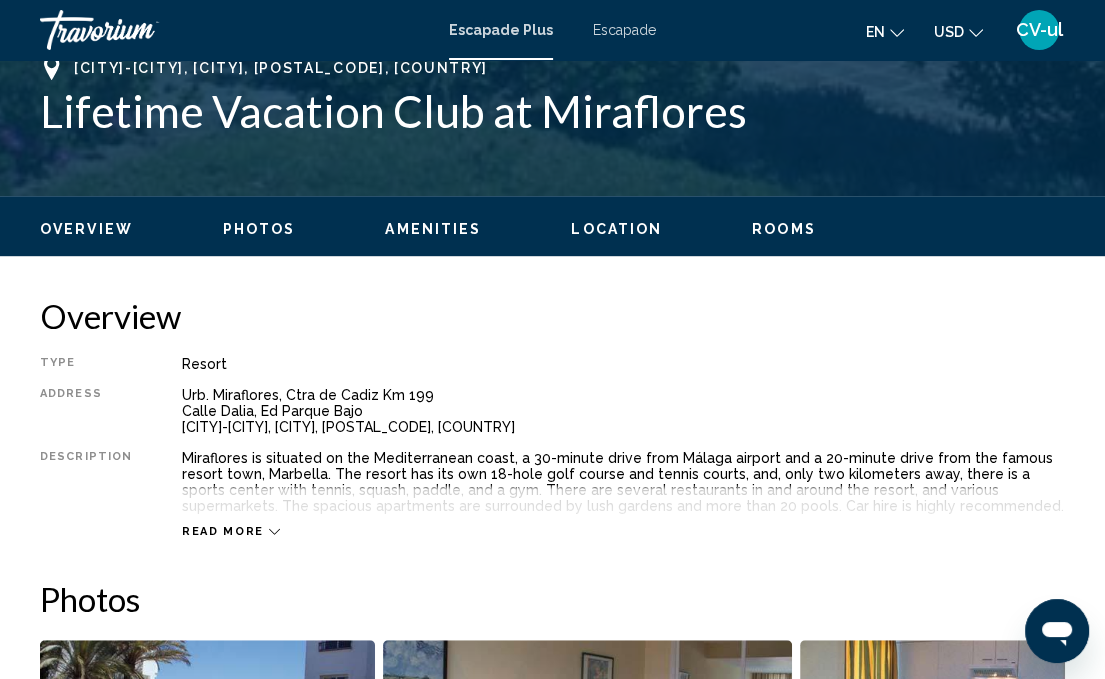 click 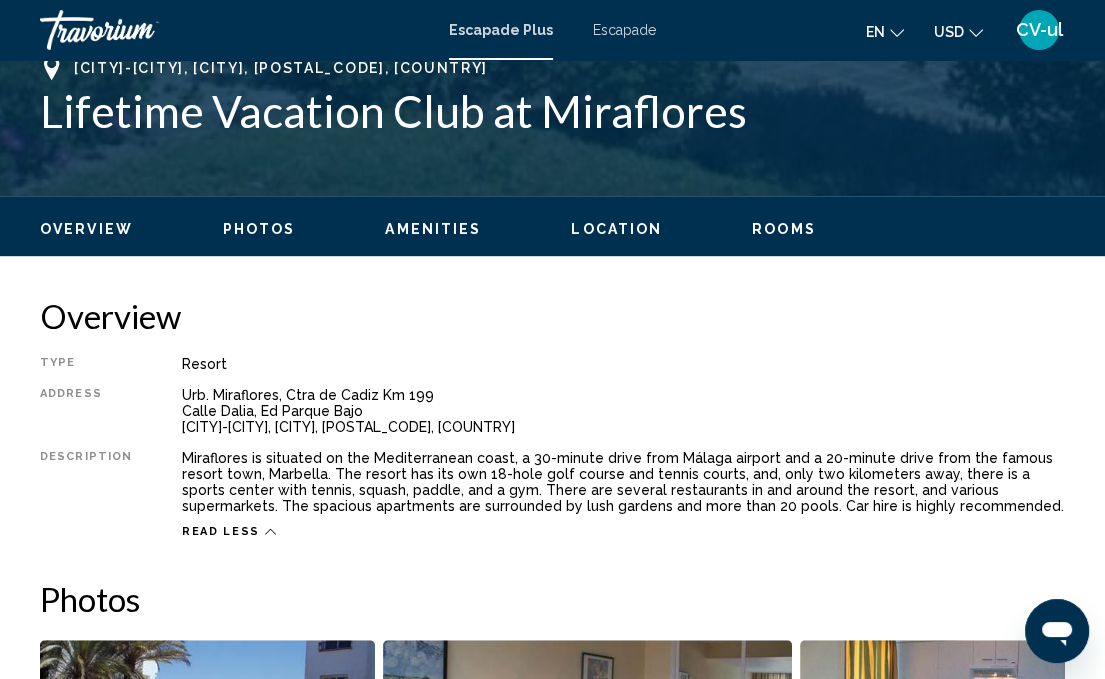click on "Rooms" at bounding box center [784, 229] 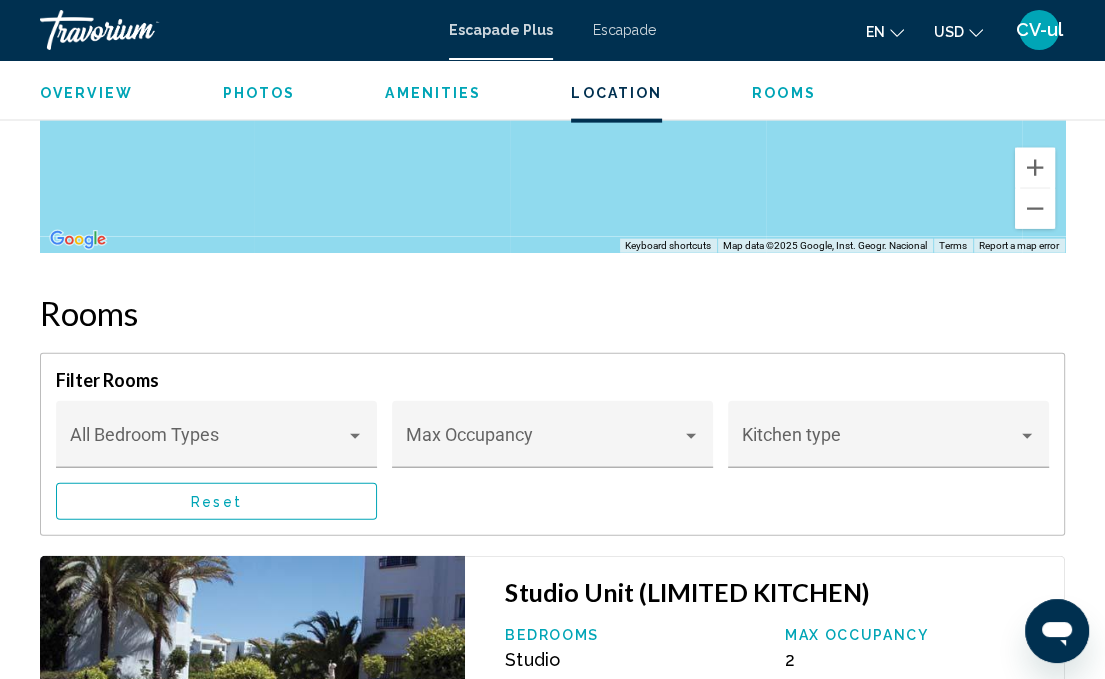 scroll, scrollTop: 3474, scrollLeft: 0, axis: vertical 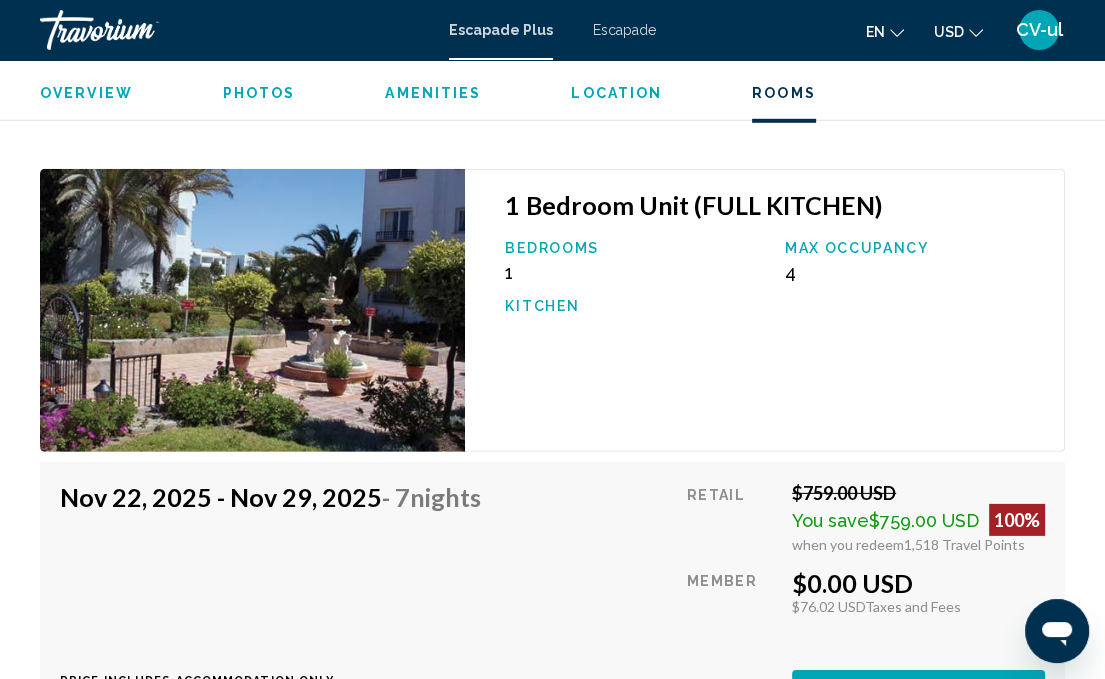 click on "Location" at bounding box center [616, 93] 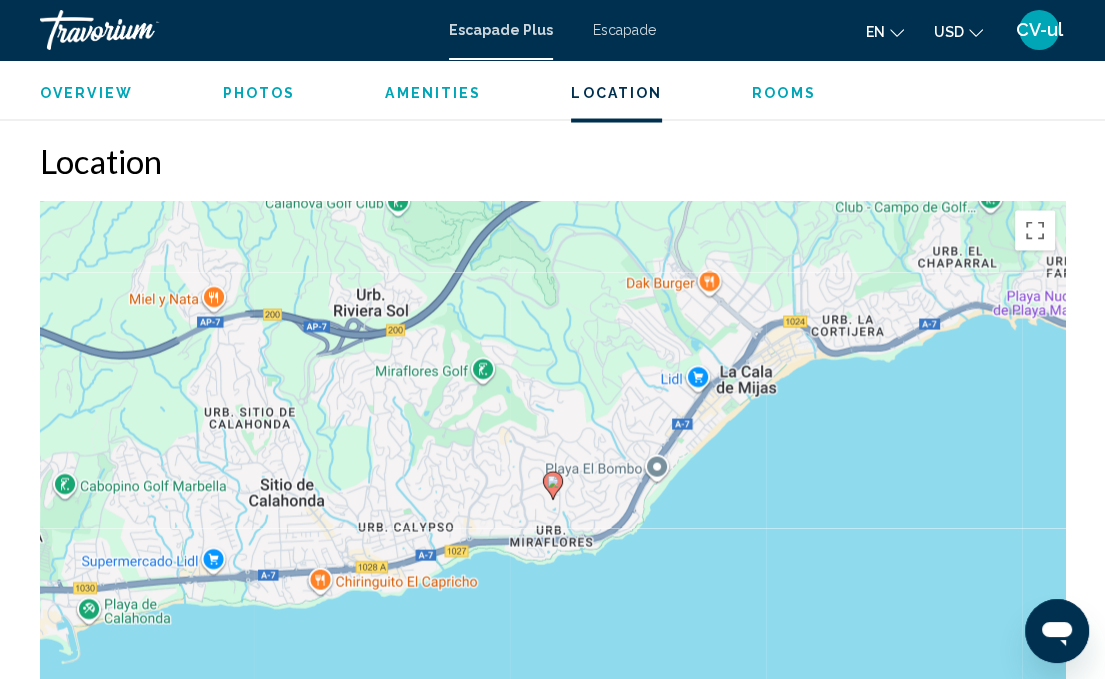 scroll, scrollTop: 2775, scrollLeft: 0, axis: vertical 